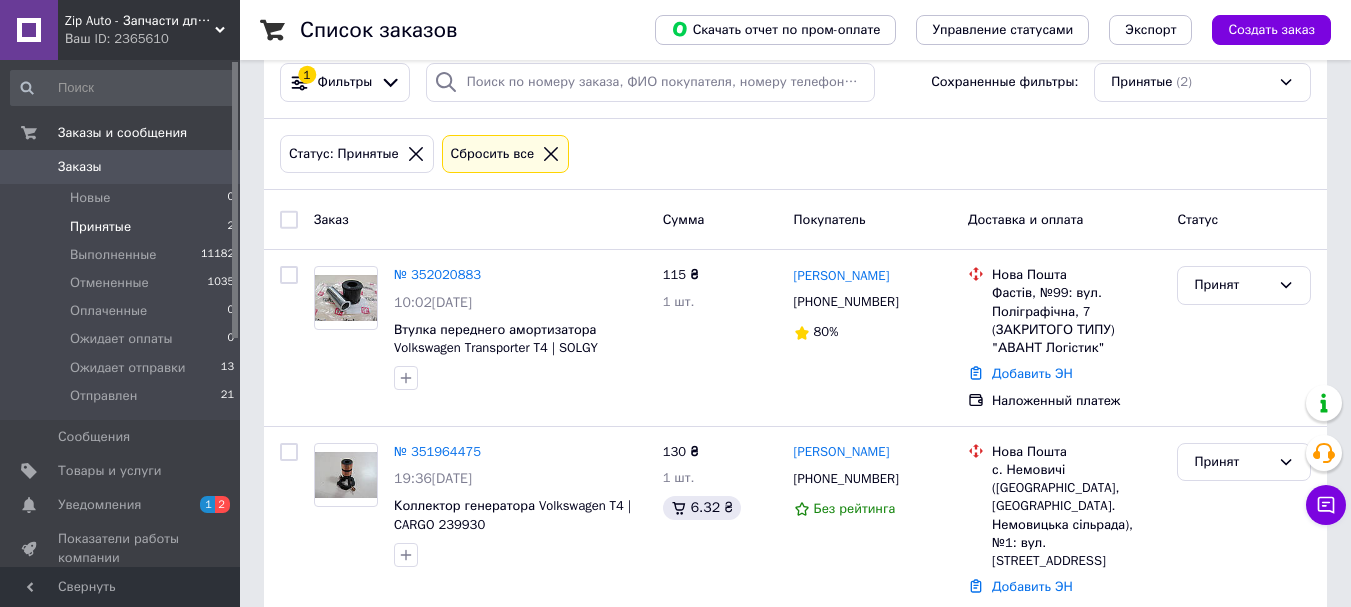 scroll, scrollTop: 57, scrollLeft: 0, axis: vertical 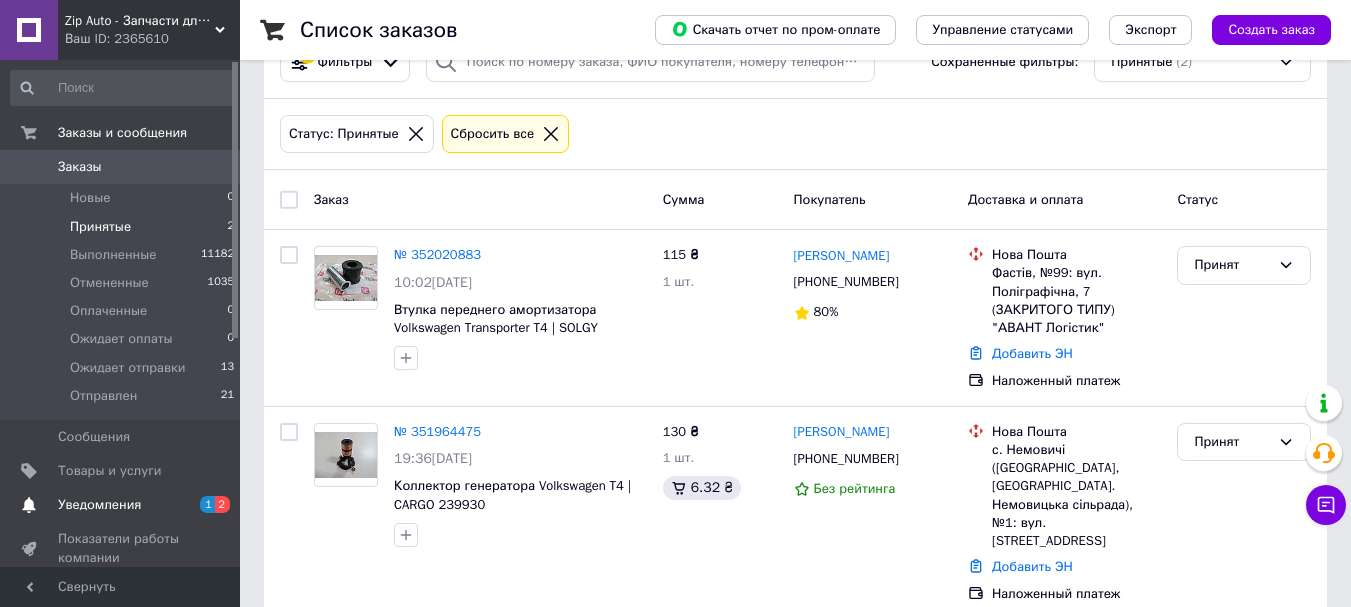 click on "Уведомления" at bounding box center [99, 505] 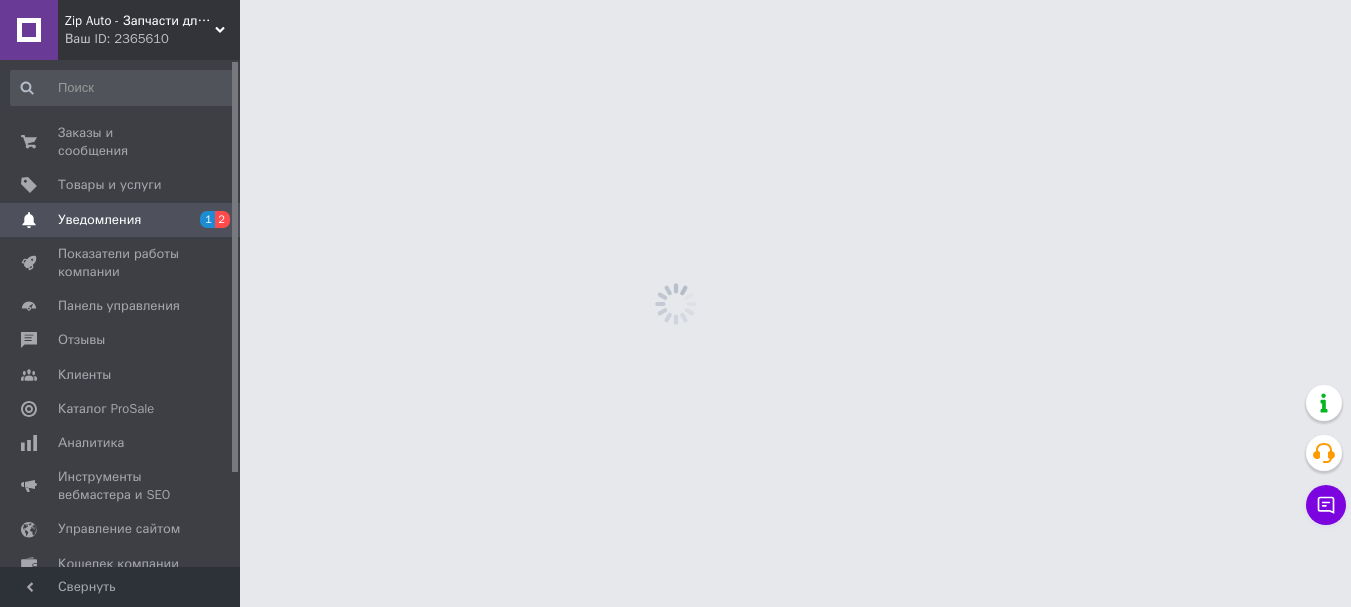 scroll, scrollTop: 0, scrollLeft: 0, axis: both 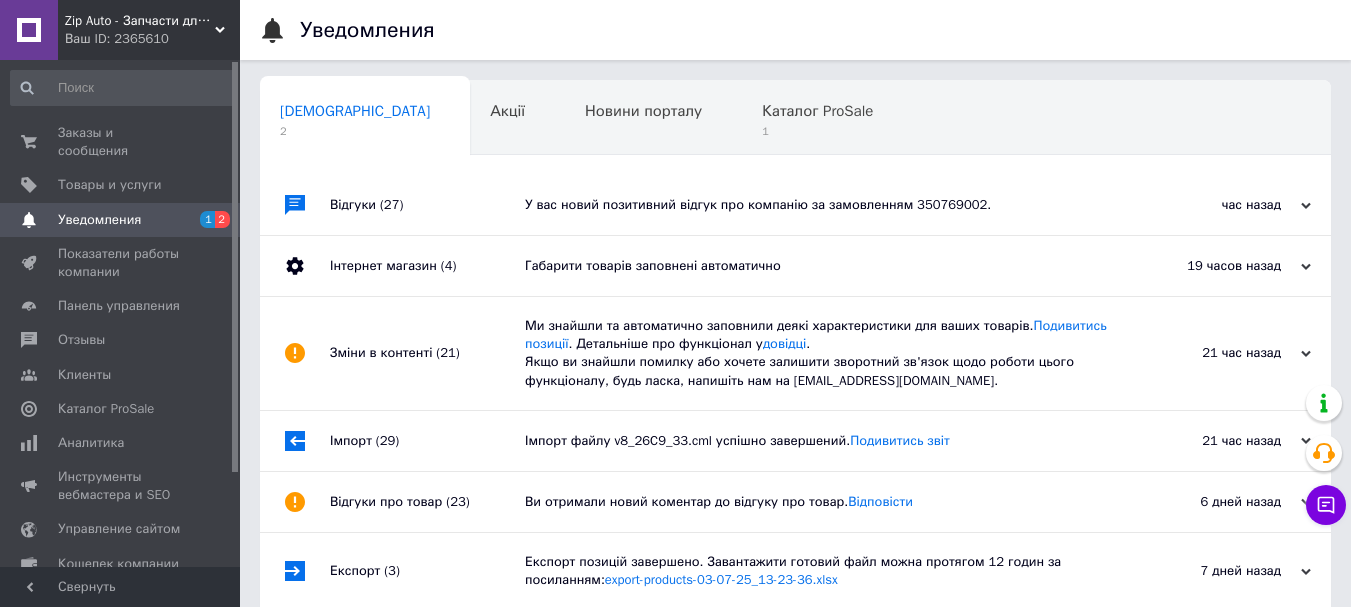 click on "У вас новий позитивний відгук про компанію за замовленням 350769002." at bounding box center (818, 205) 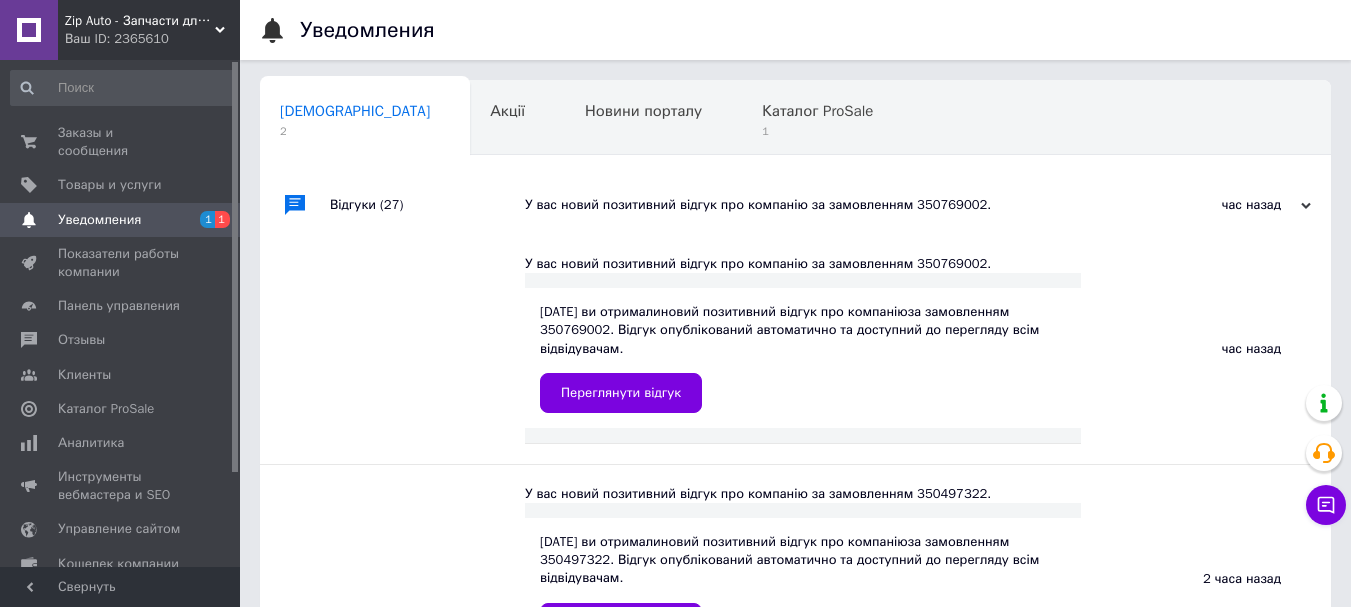 click on "У вас новий позитивний відгук про компанію за замовленням 350769002." at bounding box center [818, 205] 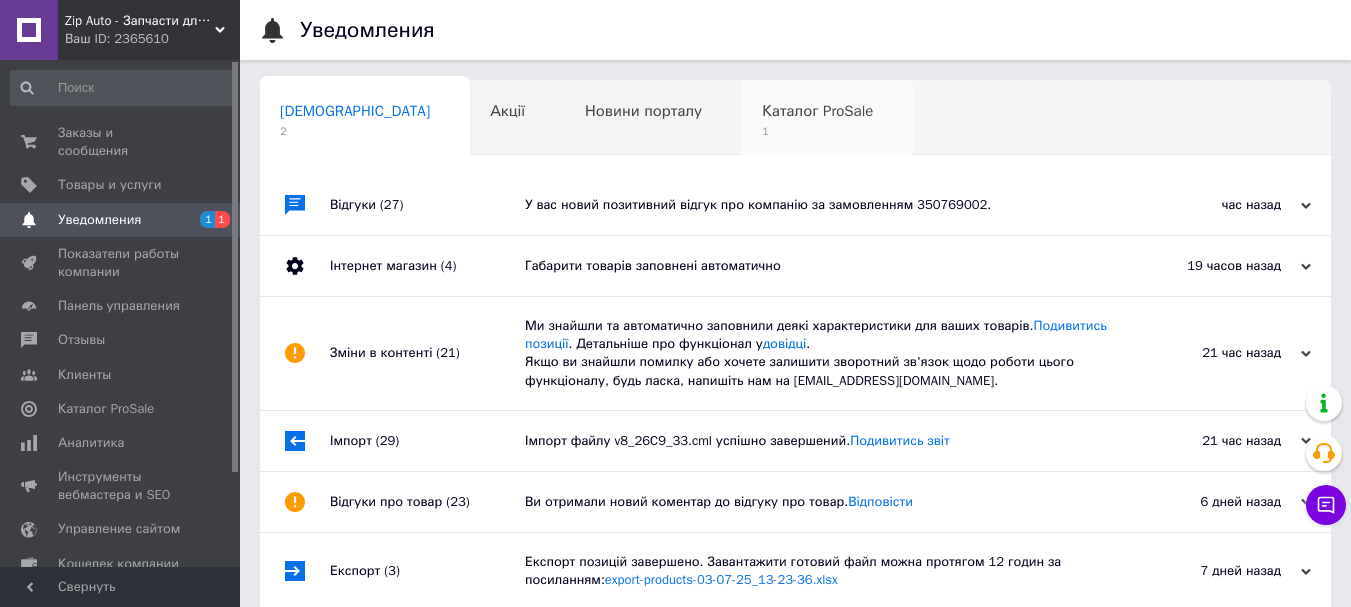 click on "Каталог ProSale 1" at bounding box center (827, 119) 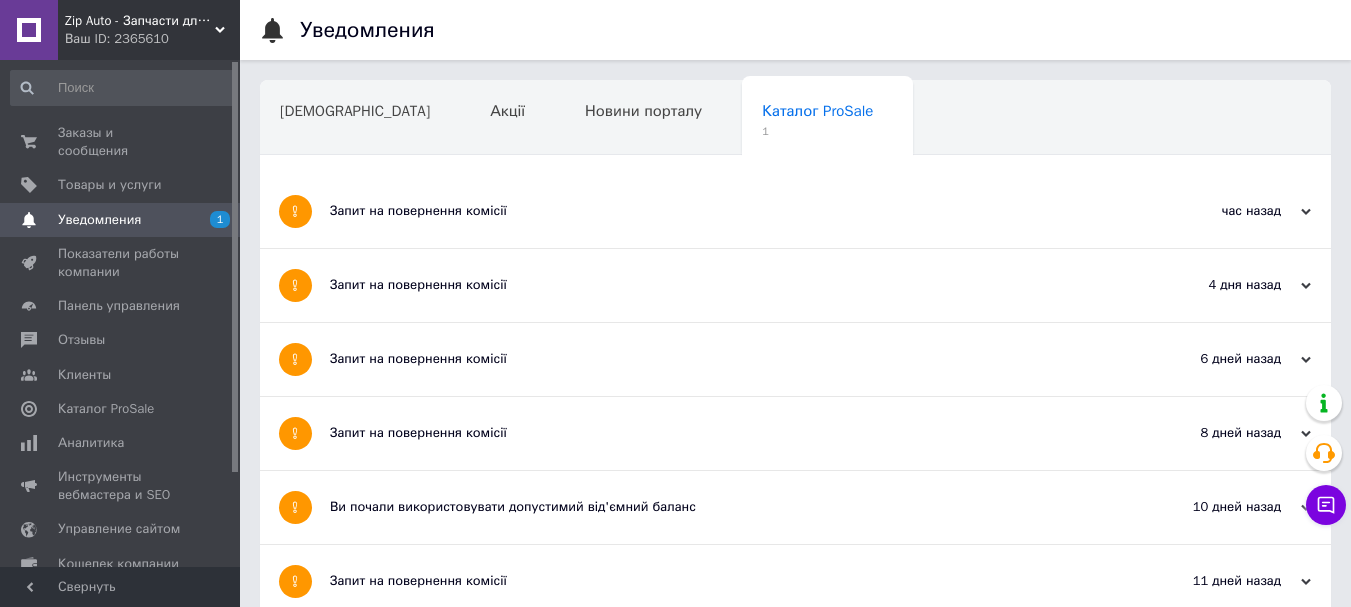 click on "Запит на повернення комісії" at bounding box center [720, 211] 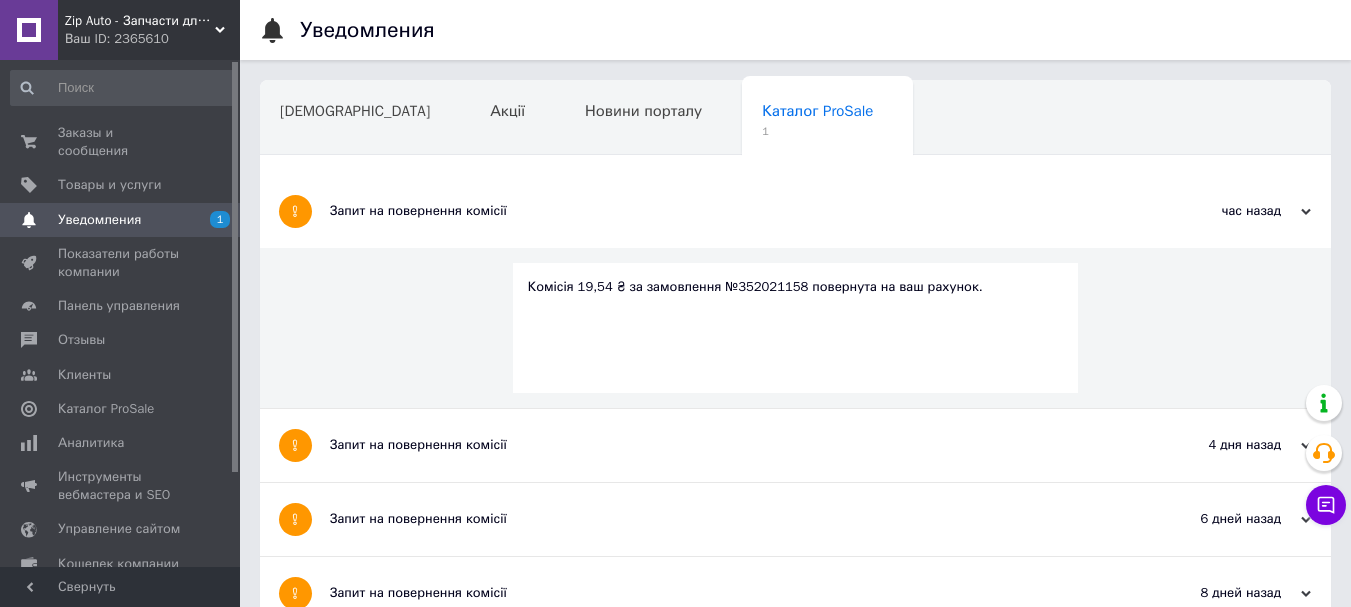 click on "Запит на повернення комісії" at bounding box center [720, 211] 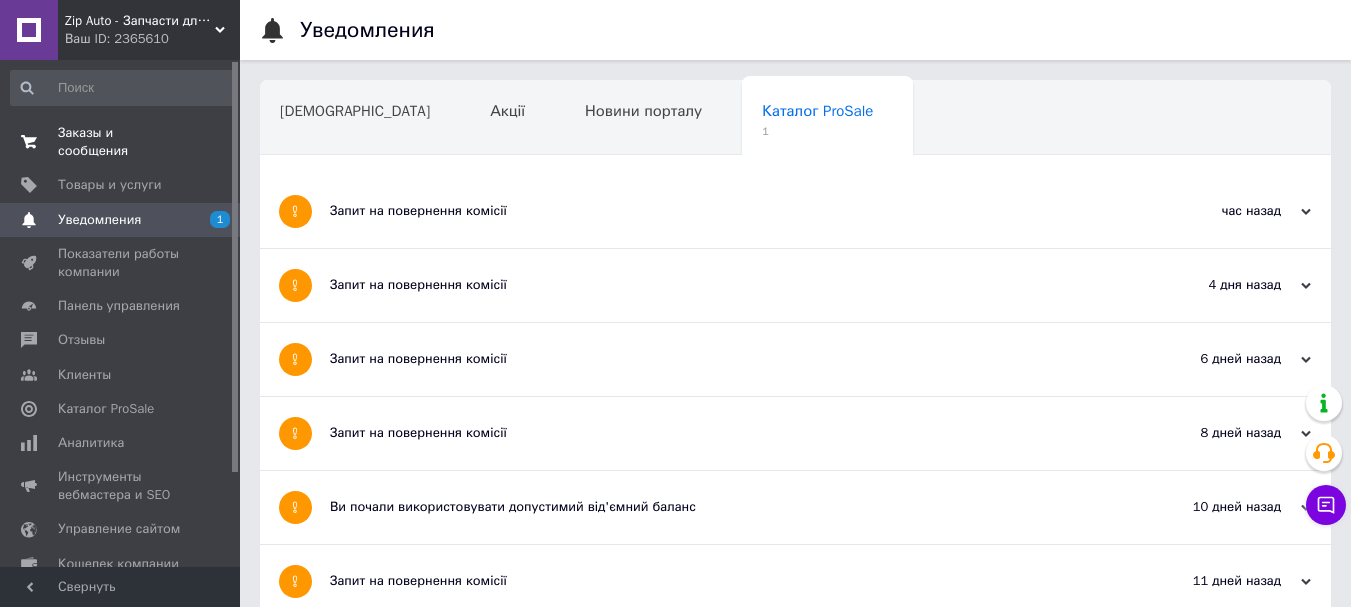 click on "Заказы и сообщения" at bounding box center [121, 142] 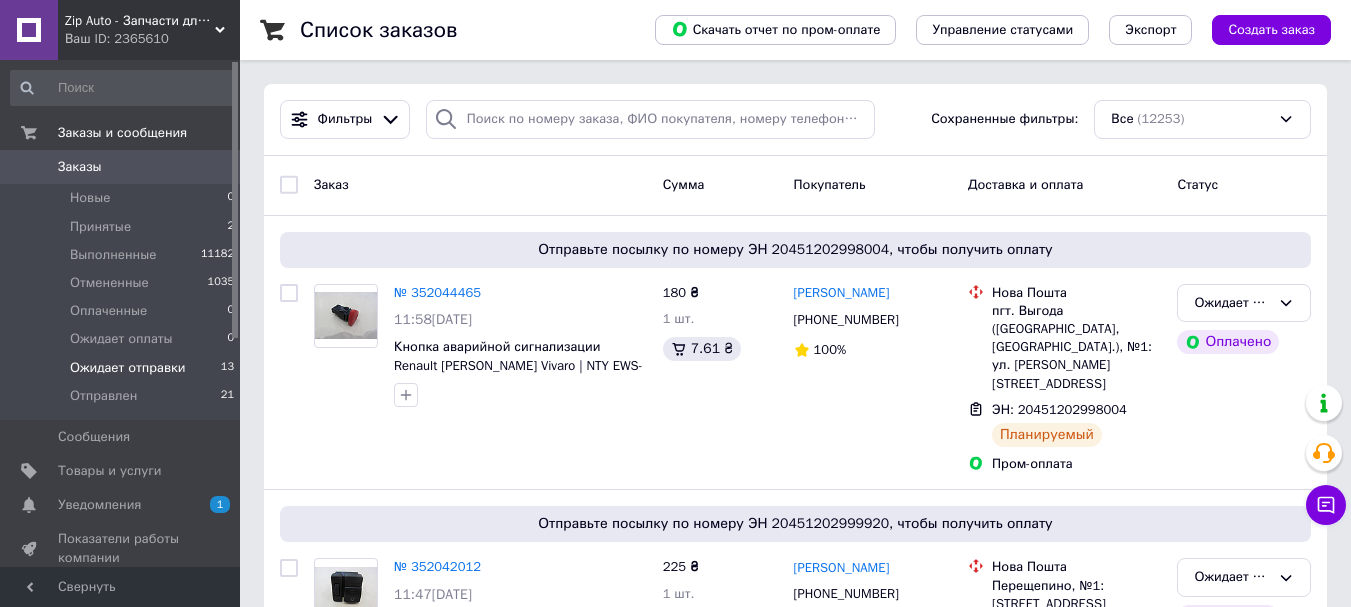 click on "Ожидает отправки" at bounding box center [128, 368] 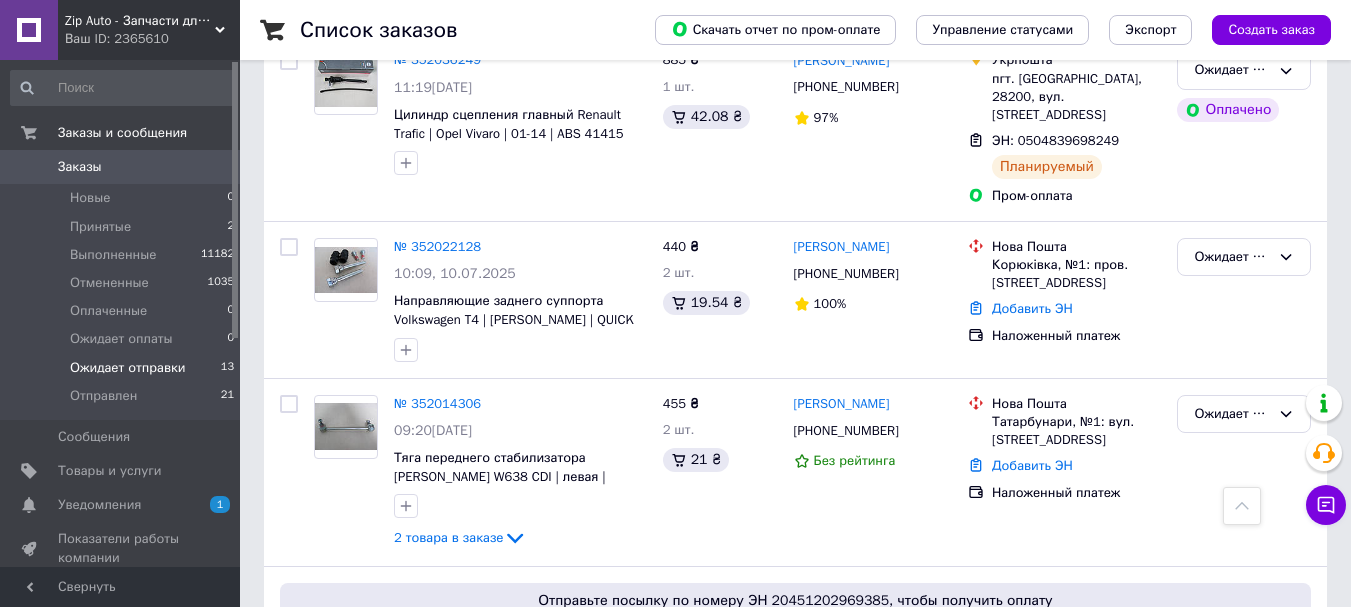 scroll, scrollTop: 800, scrollLeft: 0, axis: vertical 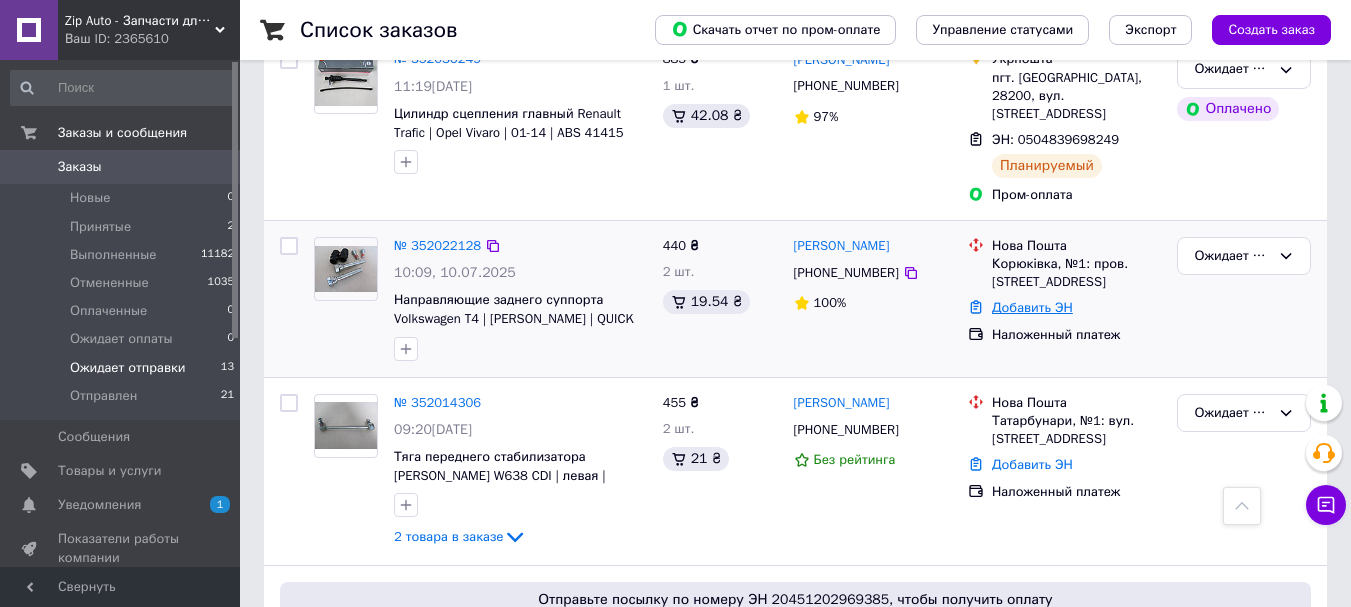 click on "Добавить ЭН" at bounding box center (1032, 307) 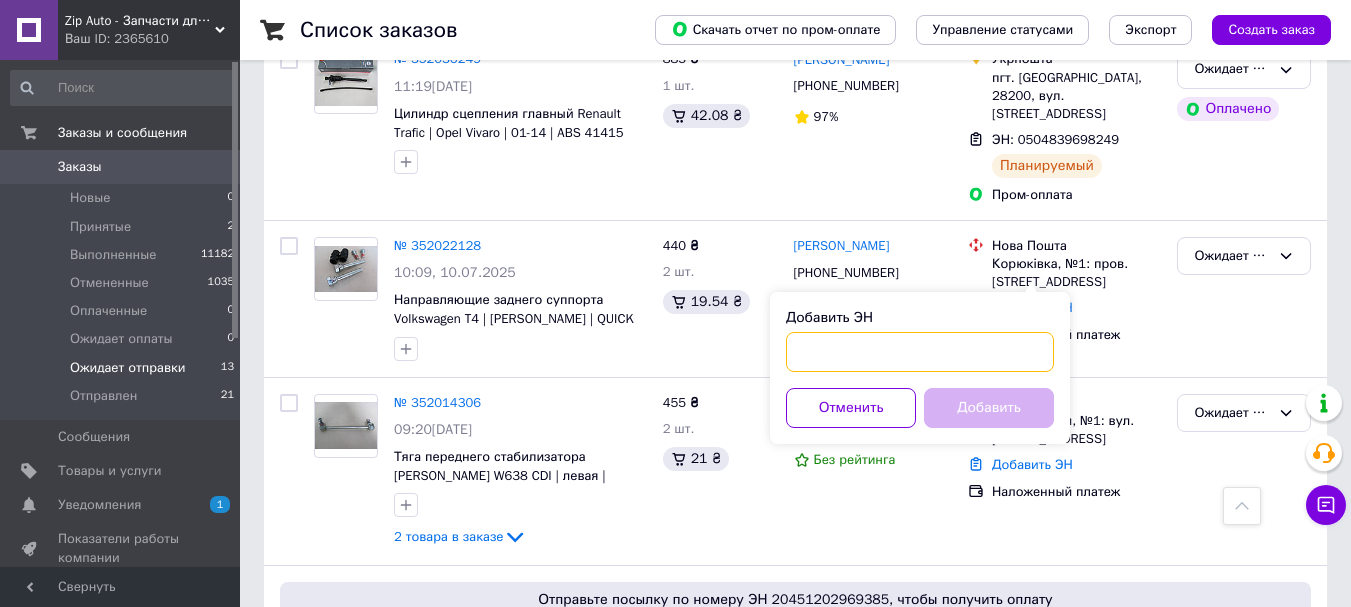 click on "Добавить ЭН" at bounding box center [920, 352] 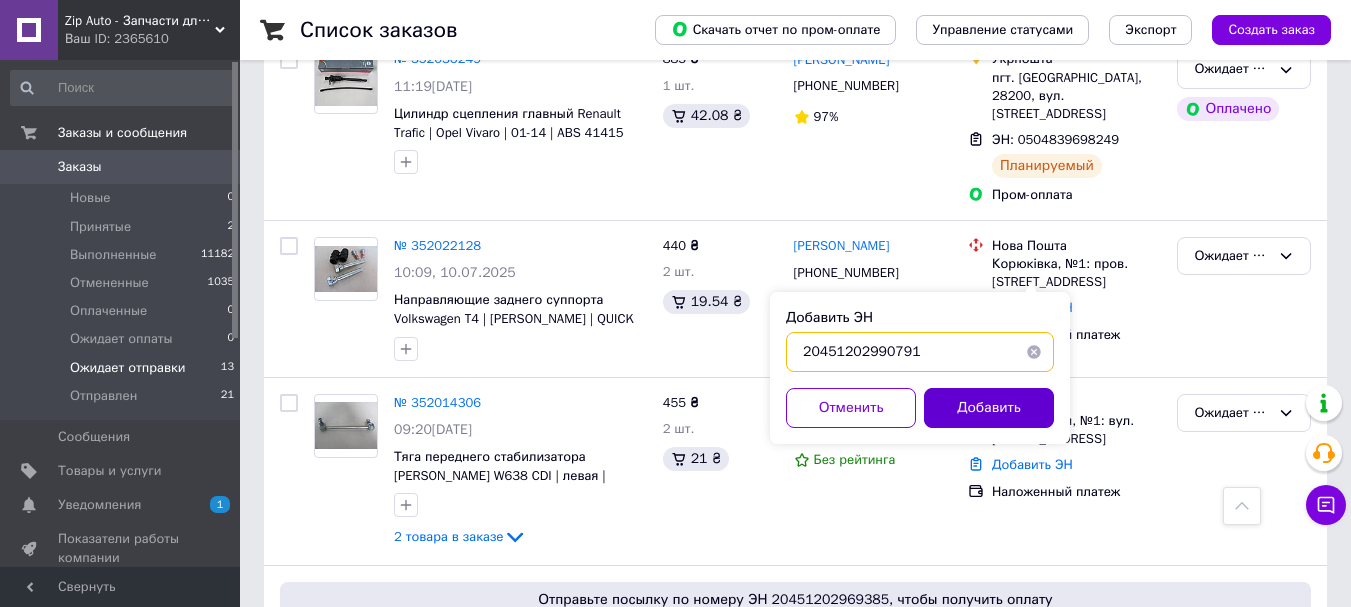 type on "20451202990791" 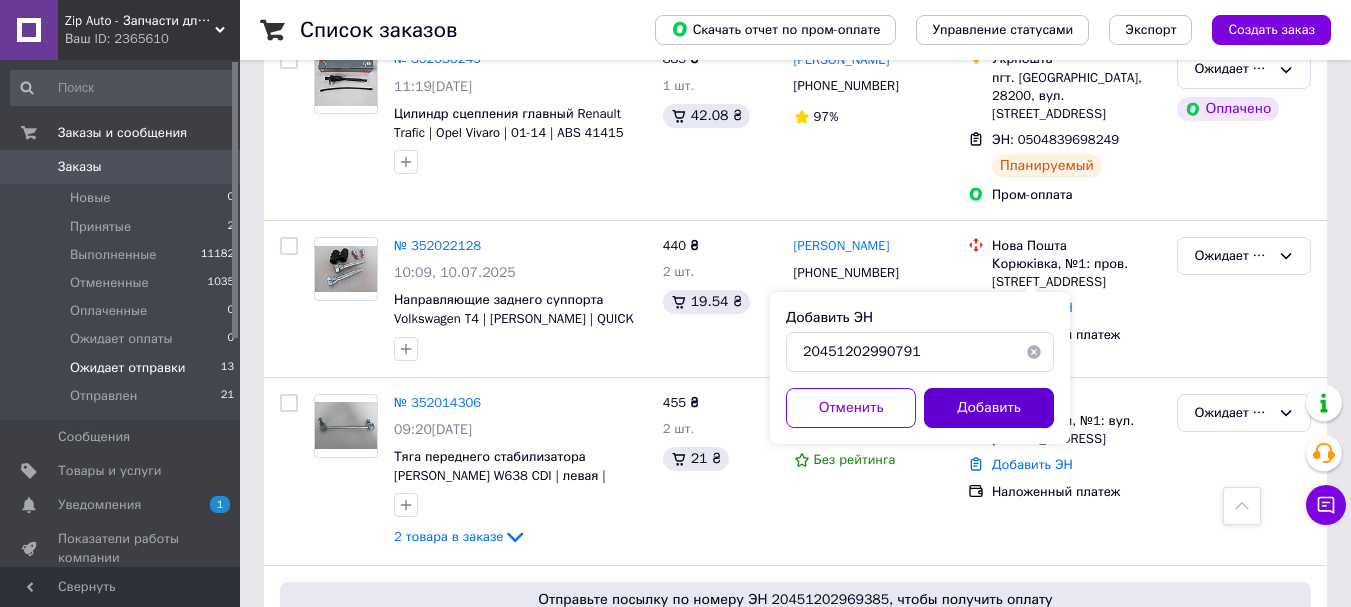 click on "Добавить" at bounding box center [989, 408] 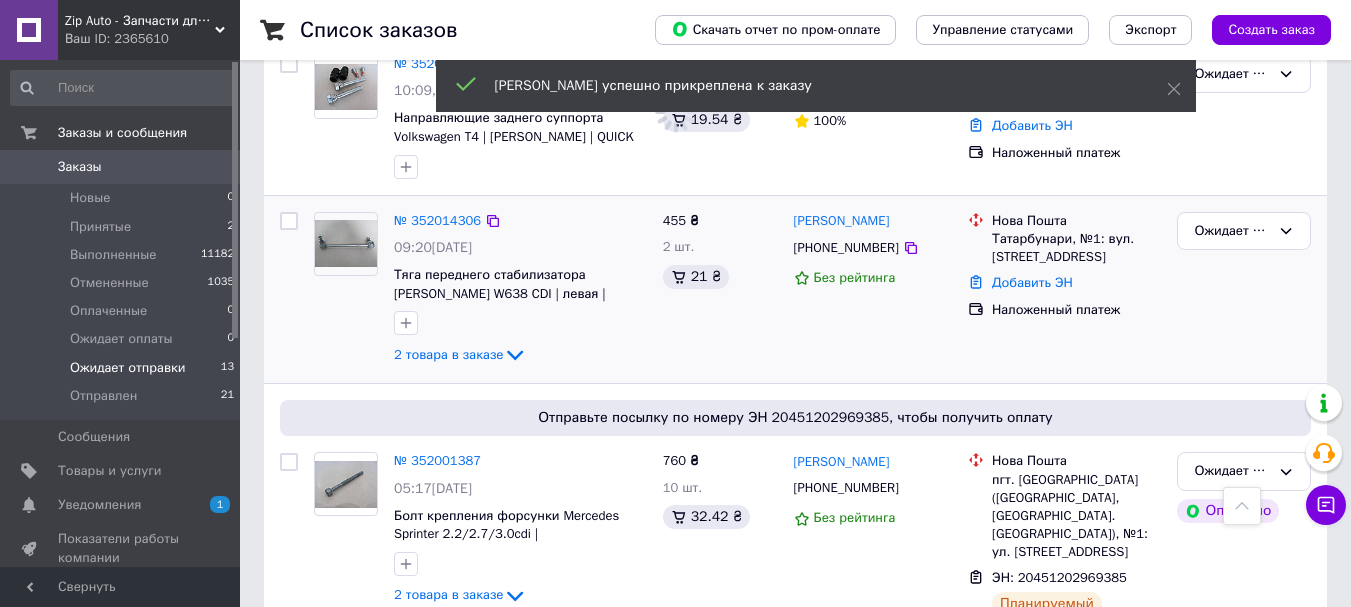 scroll, scrollTop: 1000, scrollLeft: 0, axis: vertical 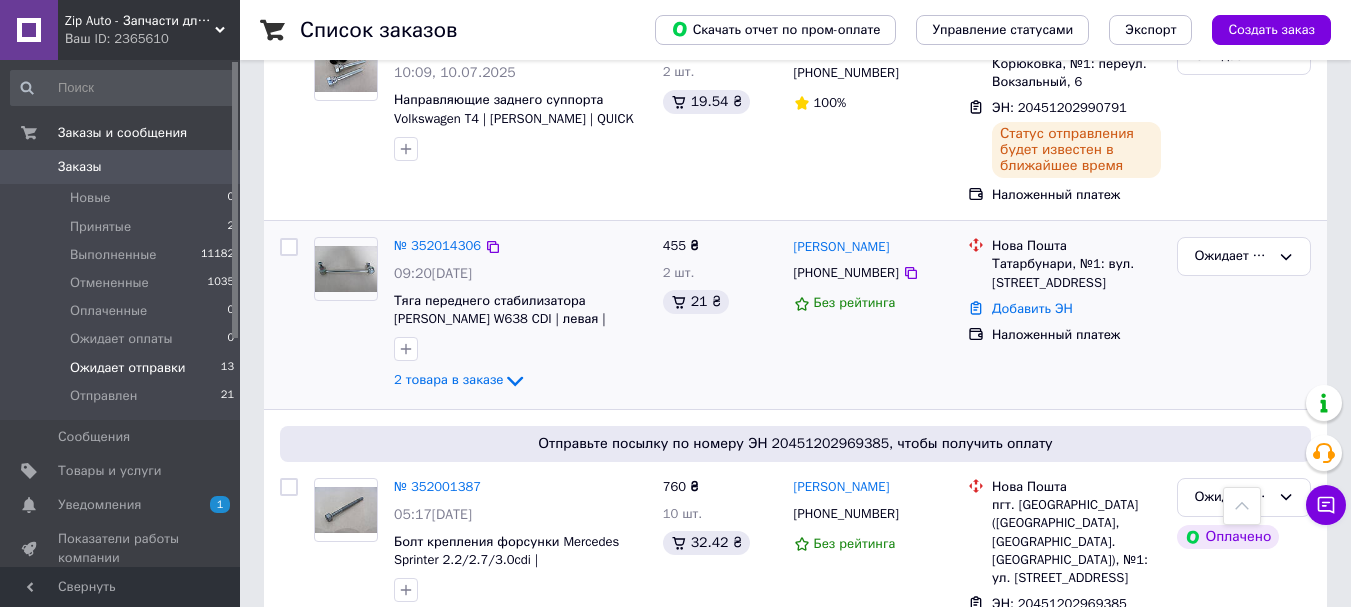 click on "Добавить ЭН" at bounding box center (1076, 309) 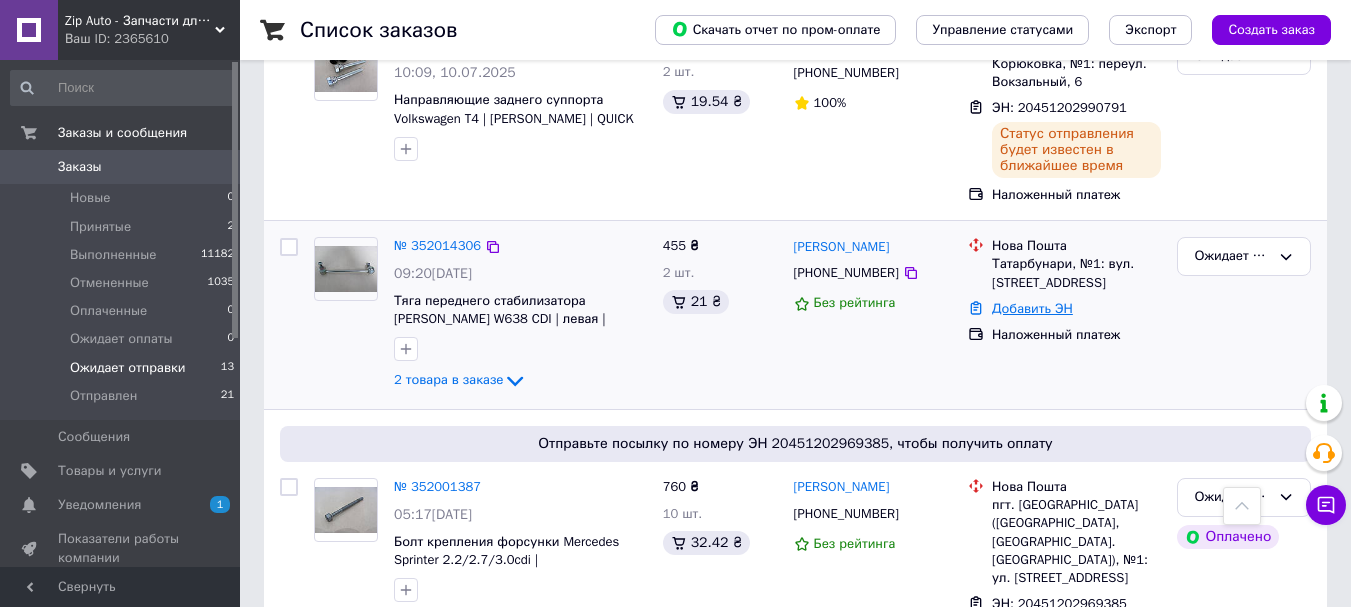 click on "Добавить ЭН" at bounding box center [1032, 308] 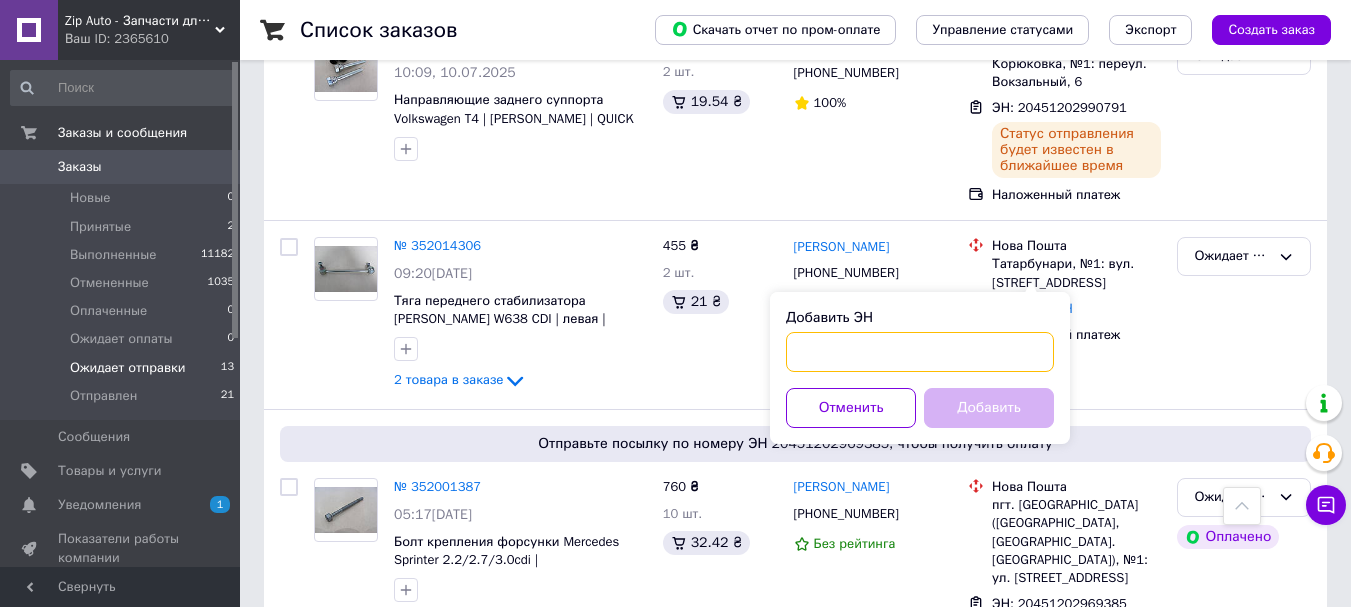 click on "Добавить ЭН" at bounding box center (920, 352) 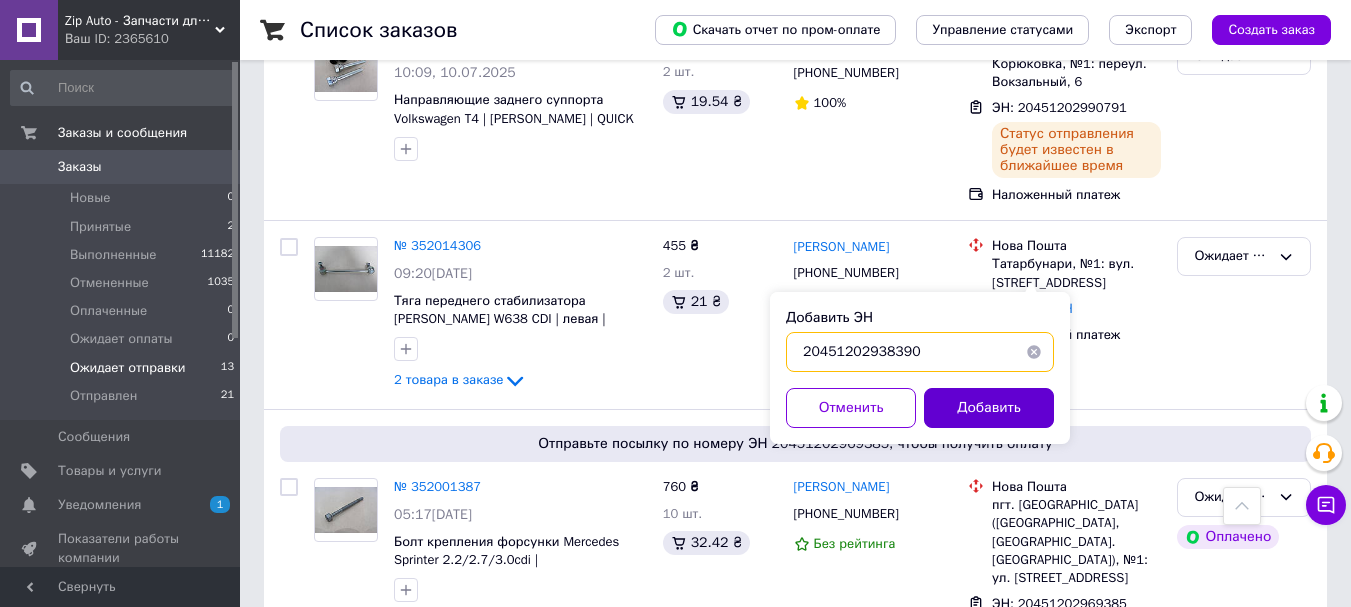 type on "20451202938390" 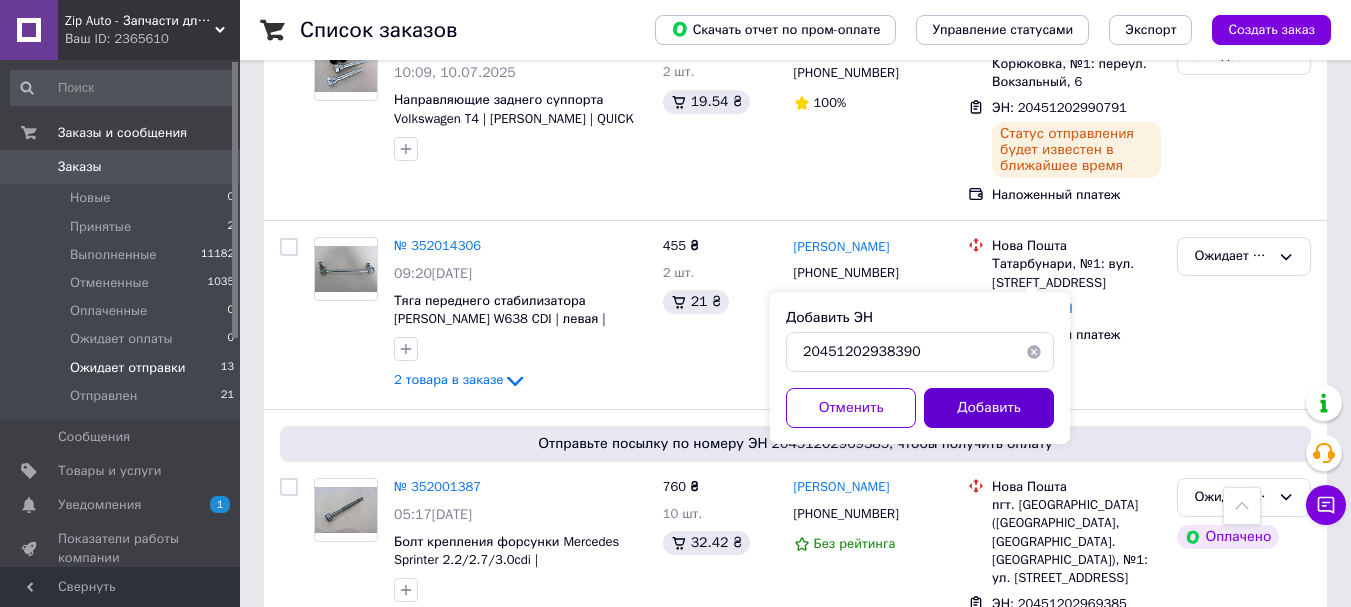 click on "Добавить" at bounding box center (989, 408) 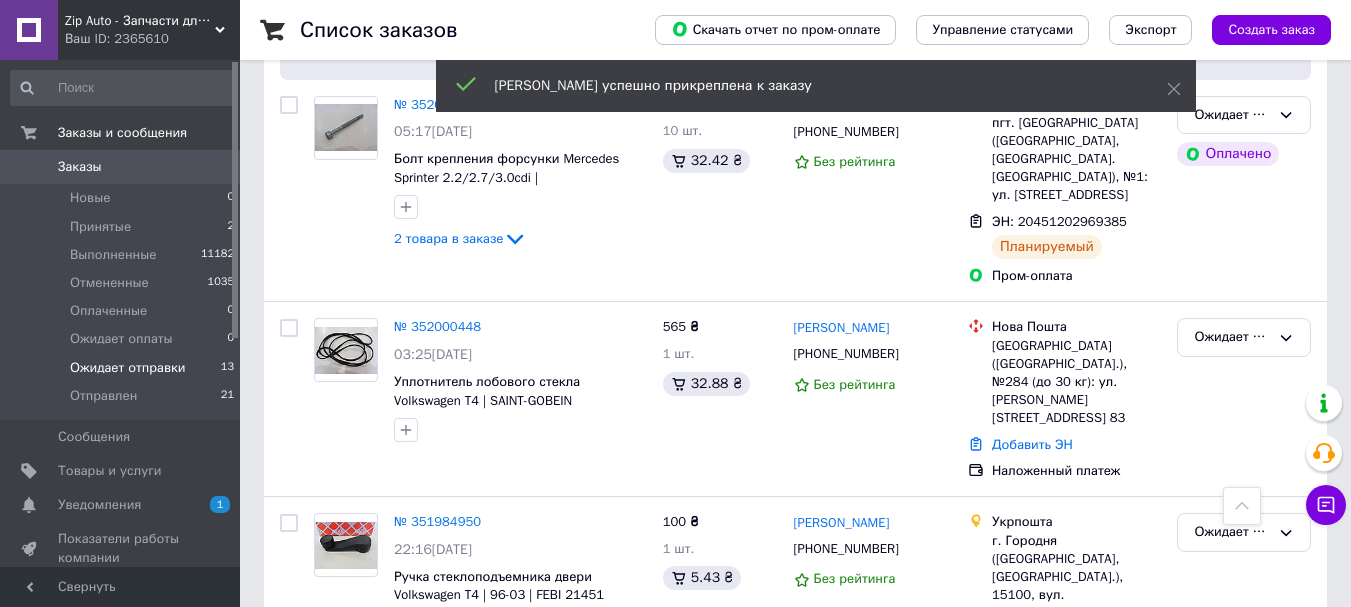 scroll, scrollTop: 1400, scrollLeft: 0, axis: vertical 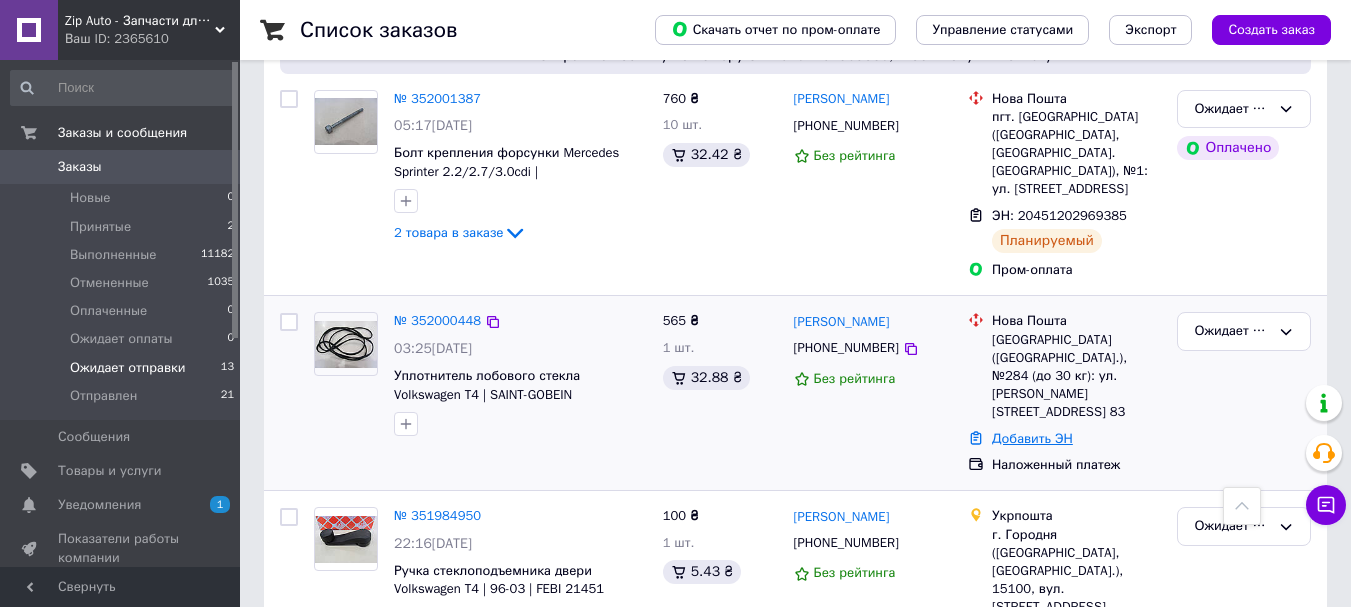 click on "Добавить ЭН" at bounding box center (1032, 438) 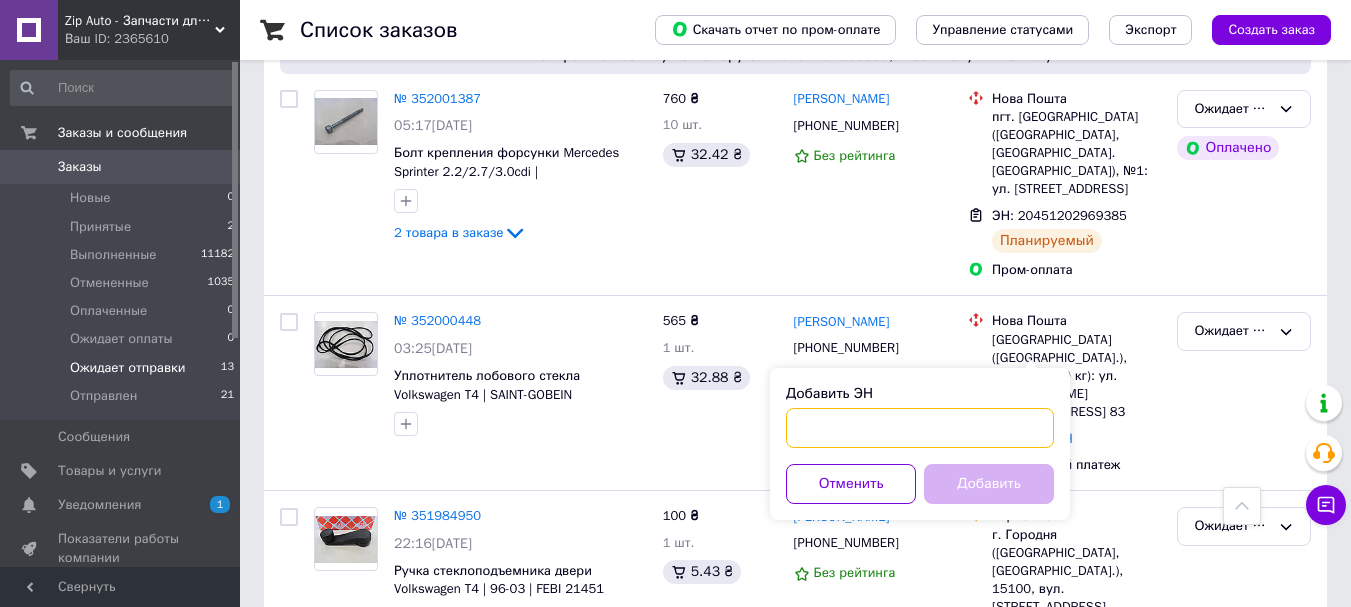 click on "Добавить ЭН" at bounding box center [920, 428] 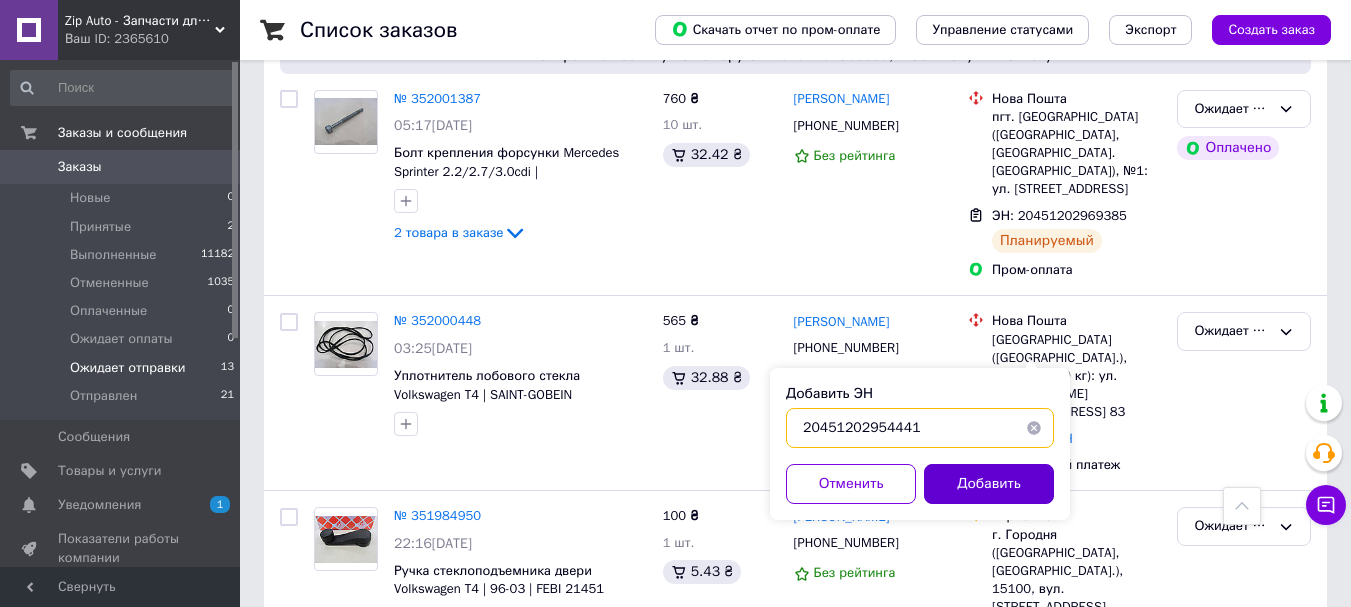type on "20451202954441" 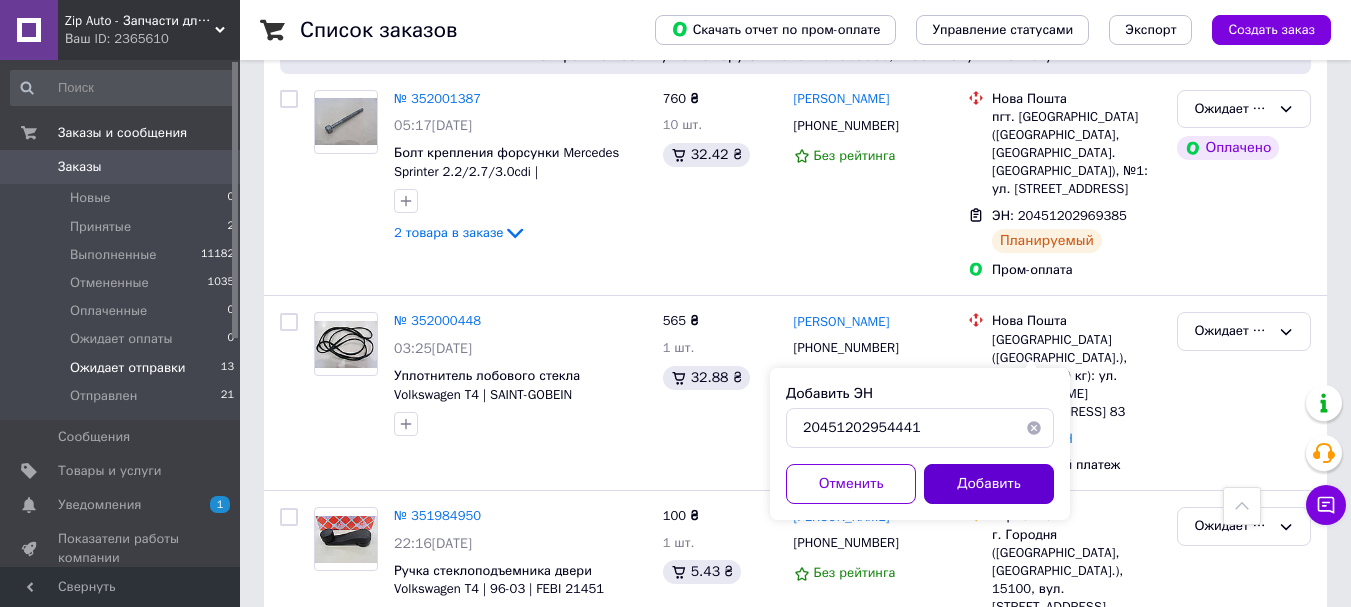 click on "Добавить" at bounding box center [989, 484] 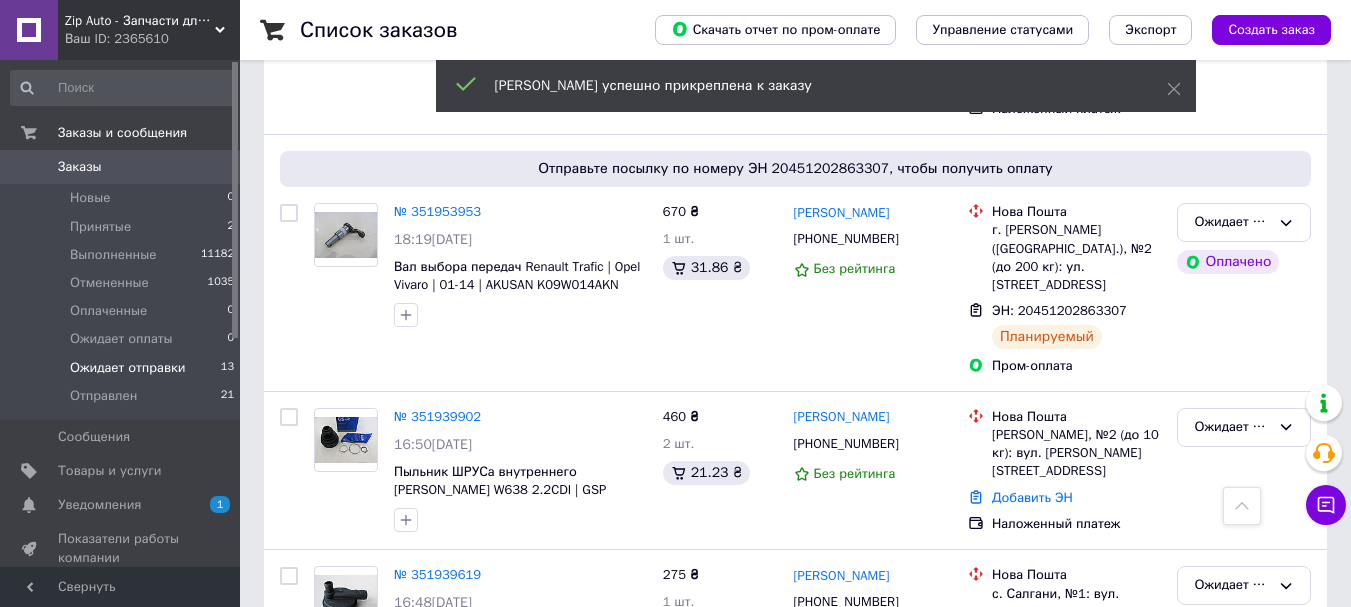 scroll, scrollTop: 2100, scrollLeft: 0, axis: vertical 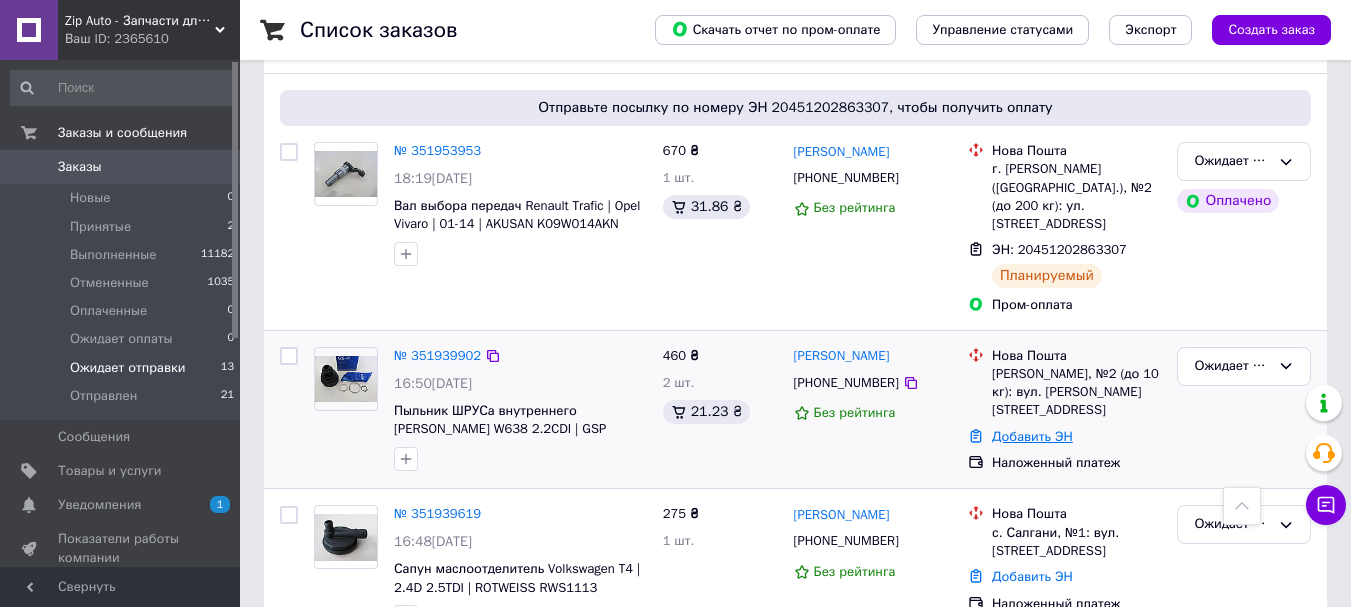 click on "Добавить ЭН" at bounding box center (1032, 436) 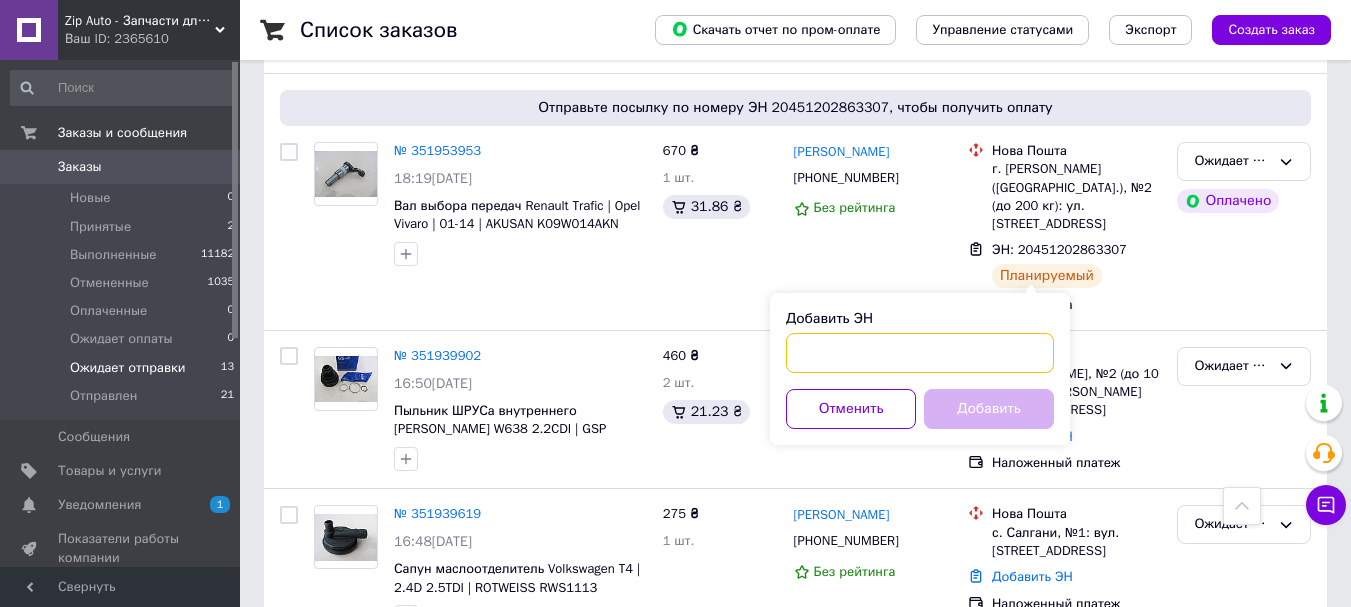 click on "Добавить ЭН" at bounding box center (920, 353) 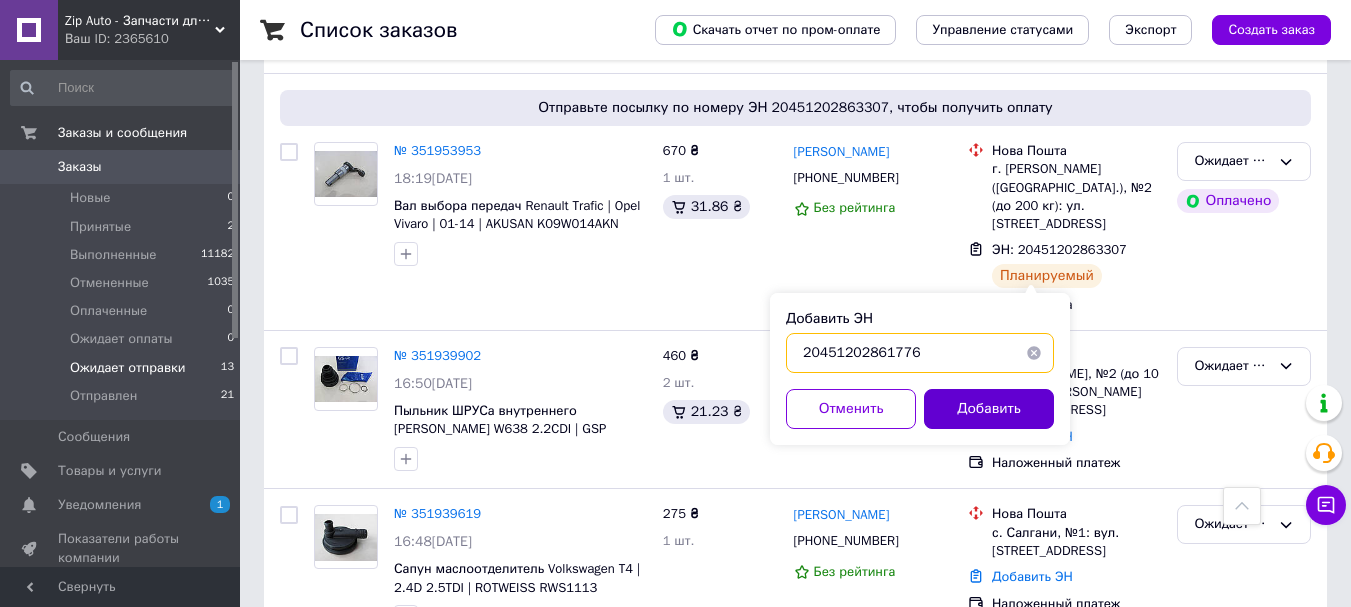 type on "20451202861776" 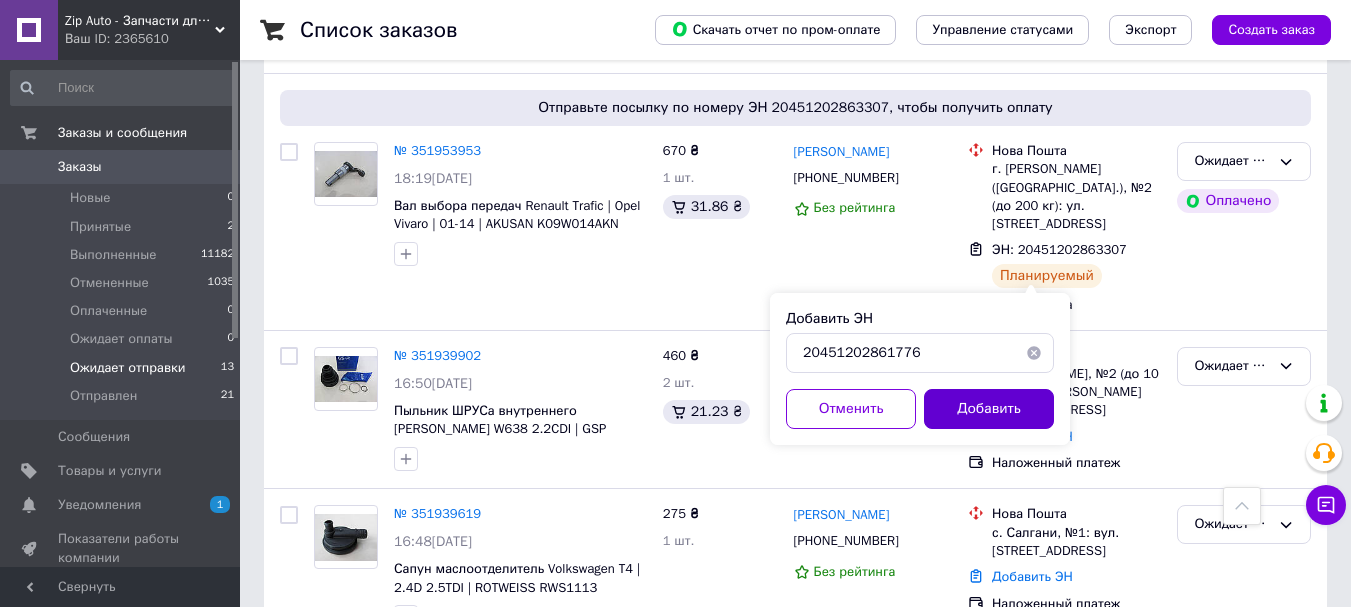 click on "Добавить" at bounding box center (989, 409) 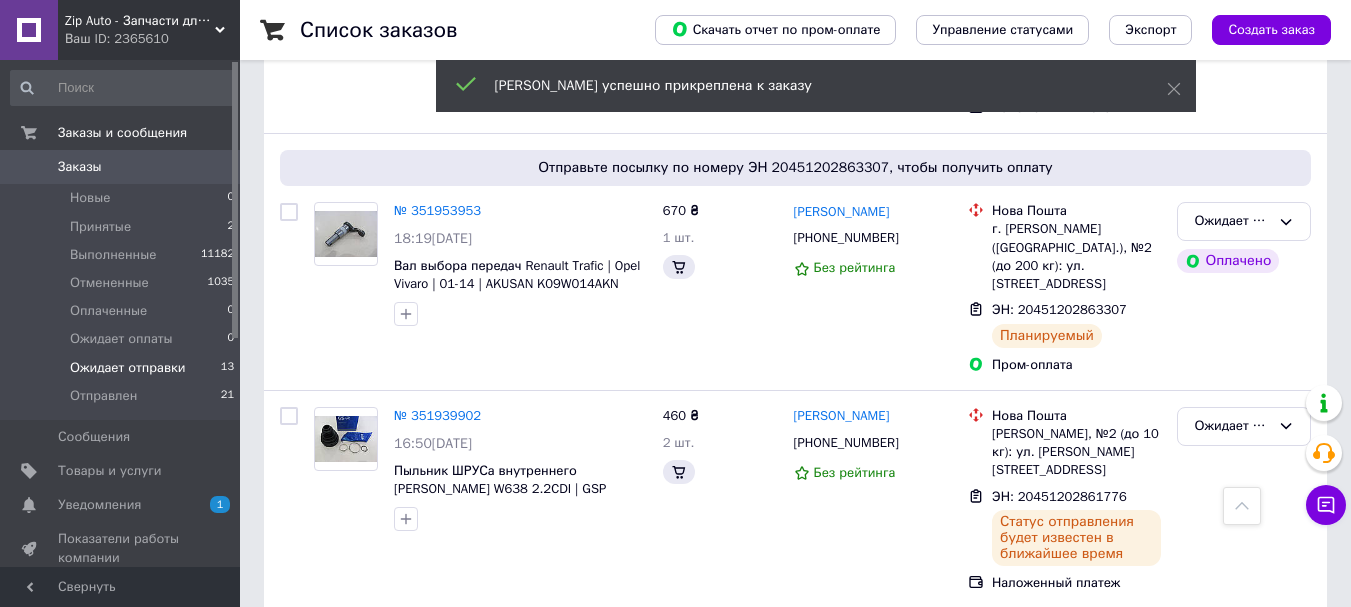 scroll, scrollTop: 2300, scrollLeft: 0, axis: vertical 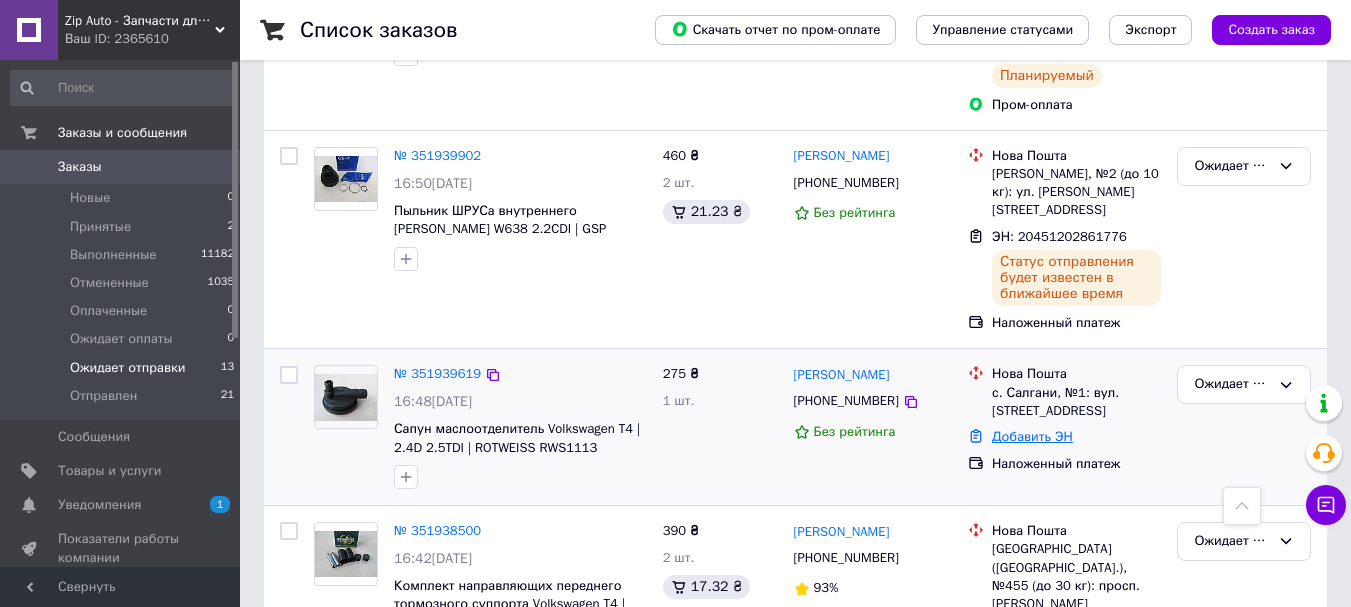 click on "Добавить ЭН" at bounding box center (1032, 436) 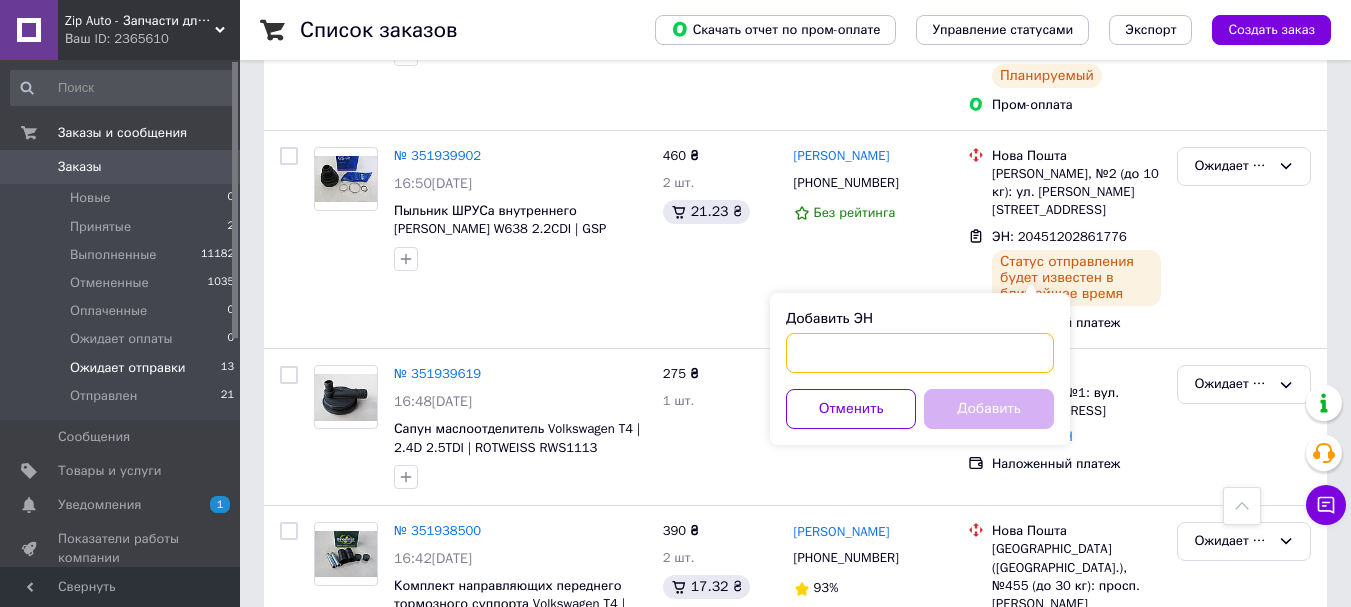 click on "Добавить ЭН" at bounding box center (920, 353) 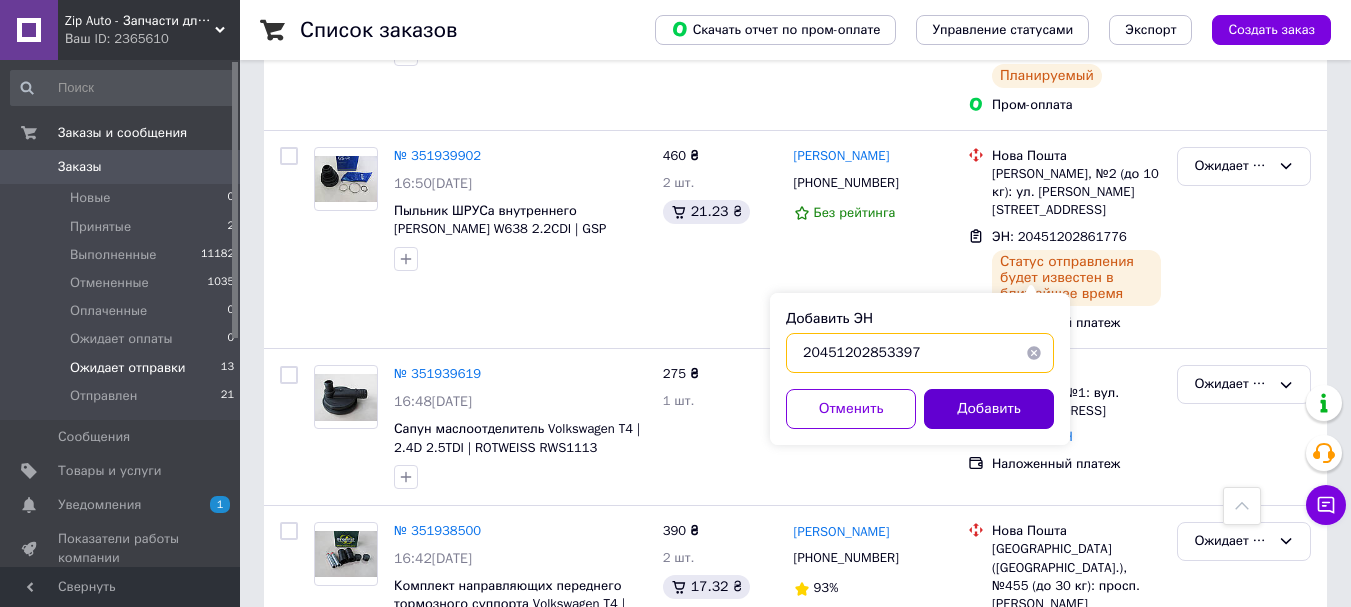 type on "20451202853397" 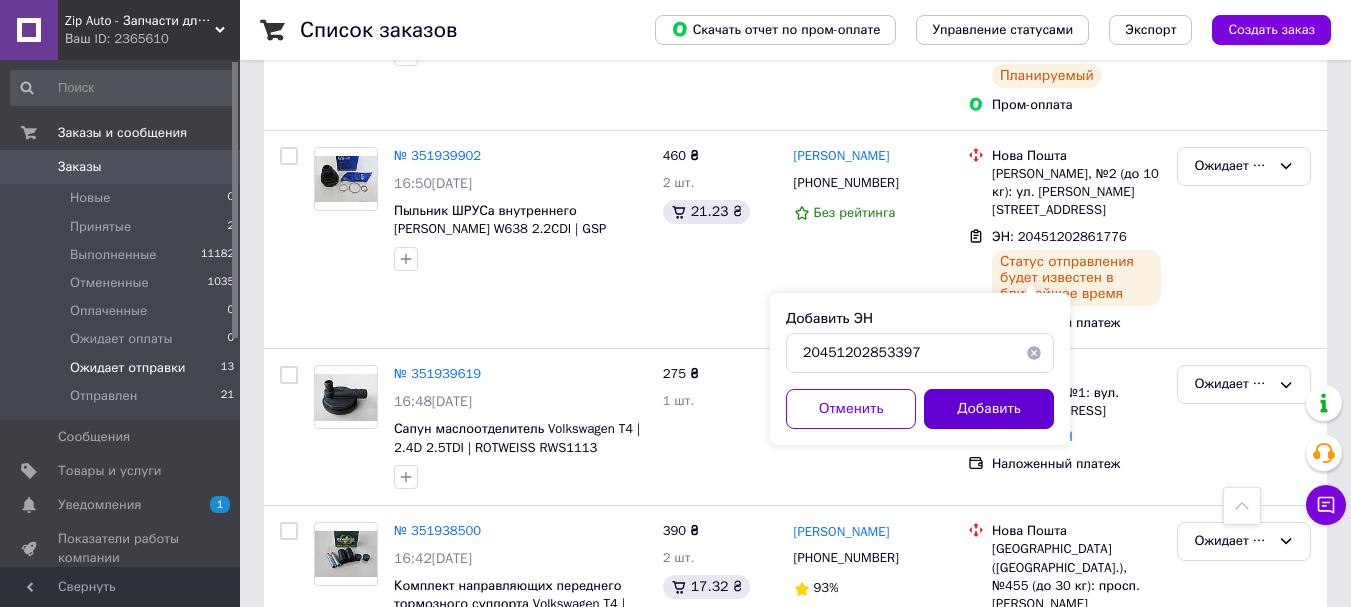 click on "Добавить" at bounding box center [989, 409] 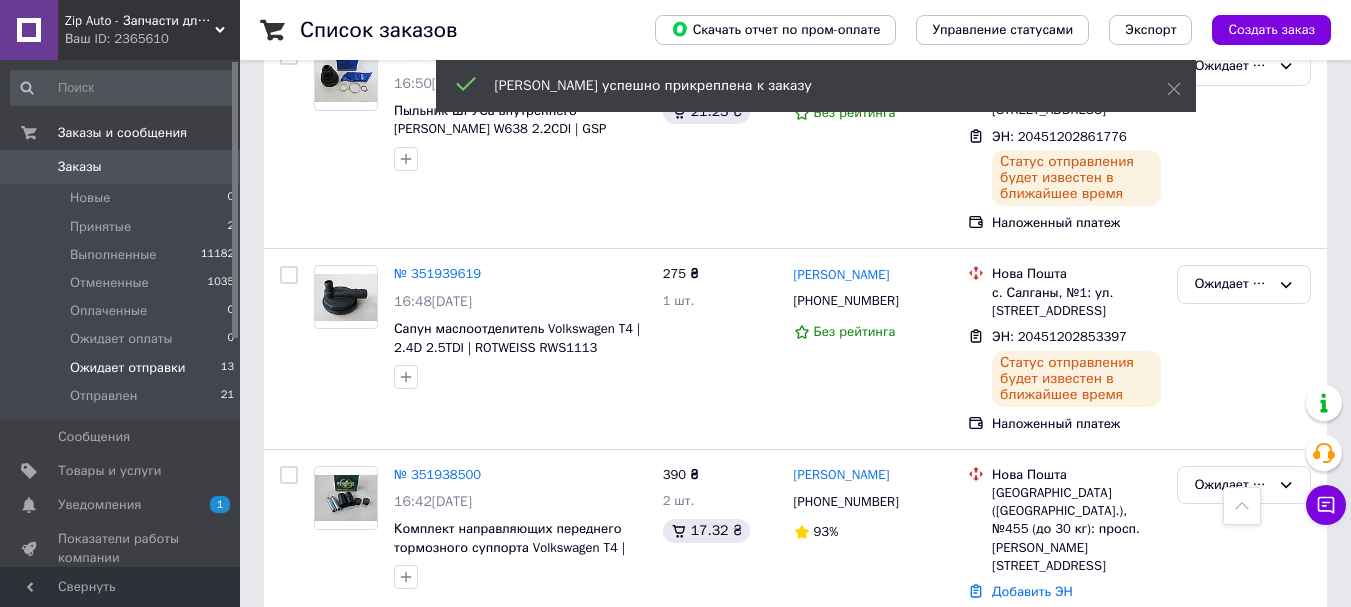 scroll, scrollTop: 2468, scrollLeft: 0, axis: vertical 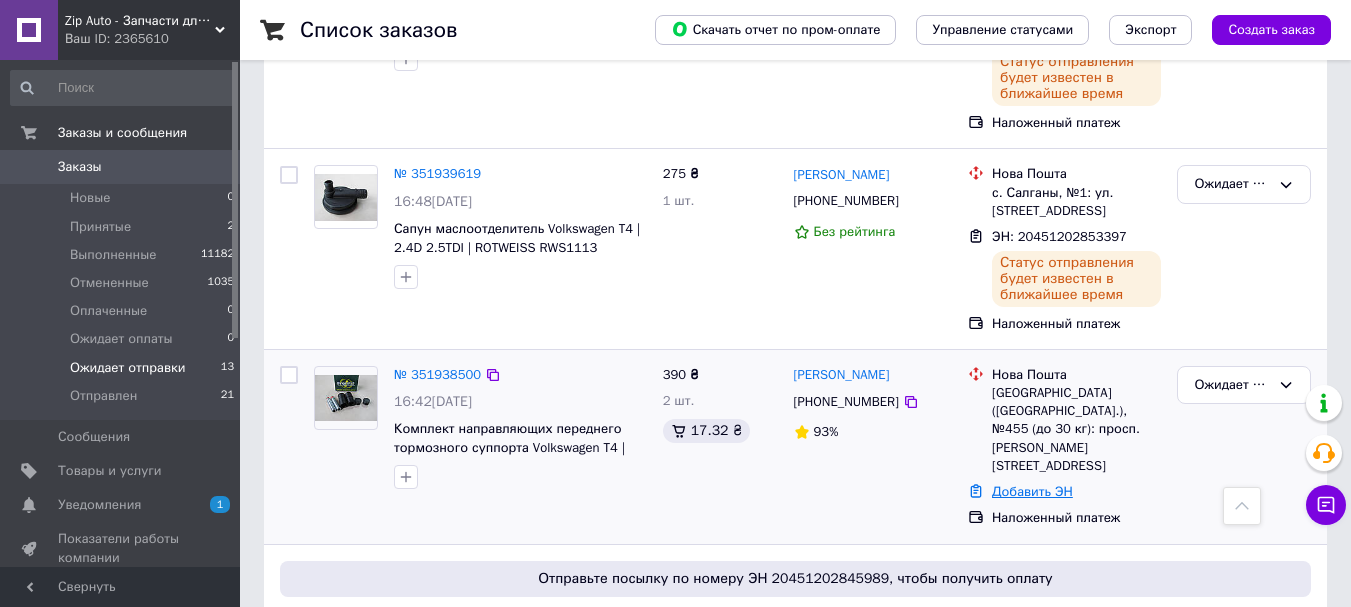 click on "Добавить ЭН" at bounding box center (1032, 491) 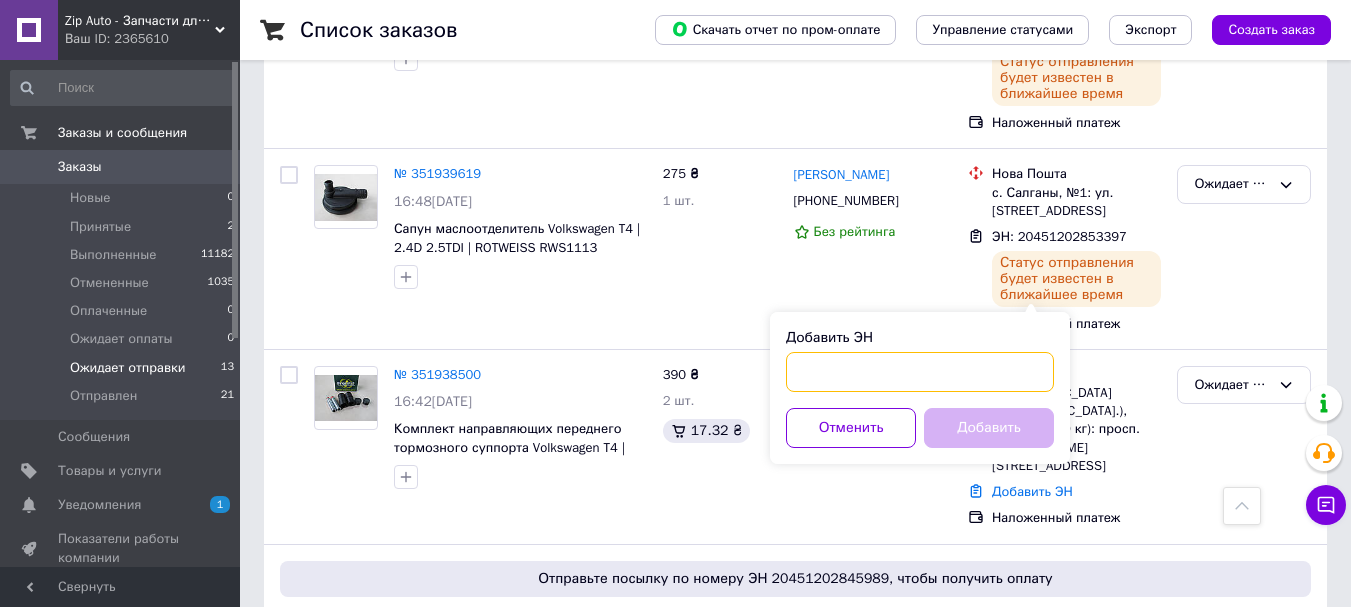 click on "Добавить ЭН" at bounding box center [920, 372] 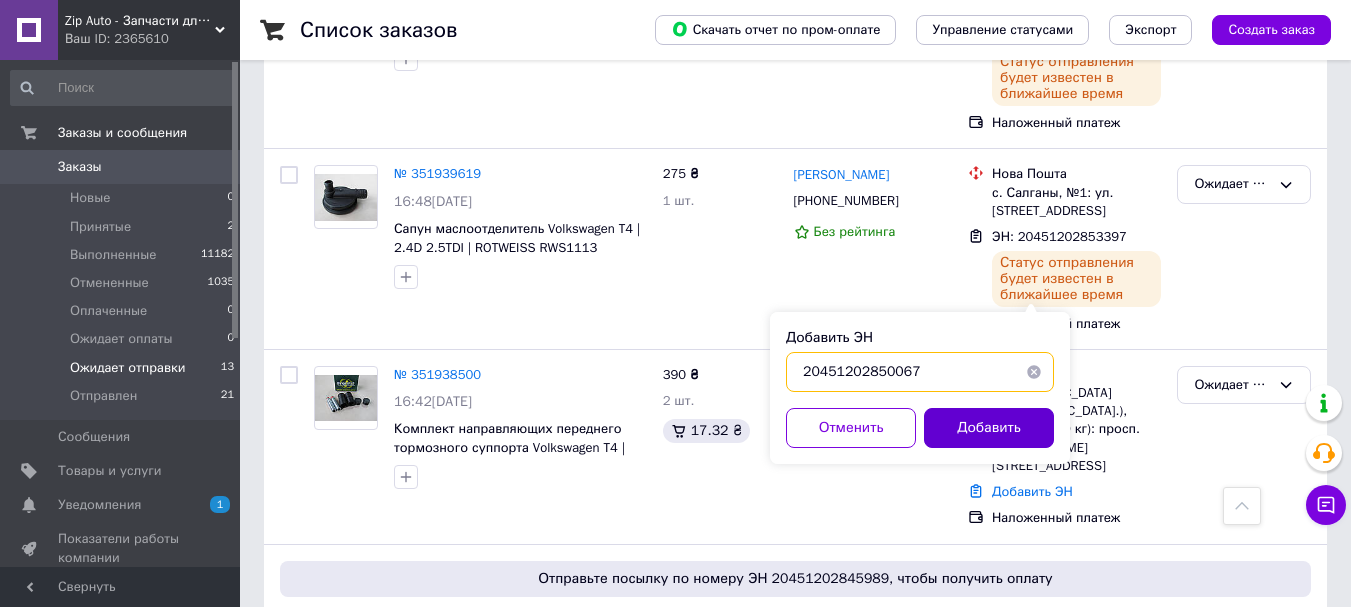 type on "20451202850067" 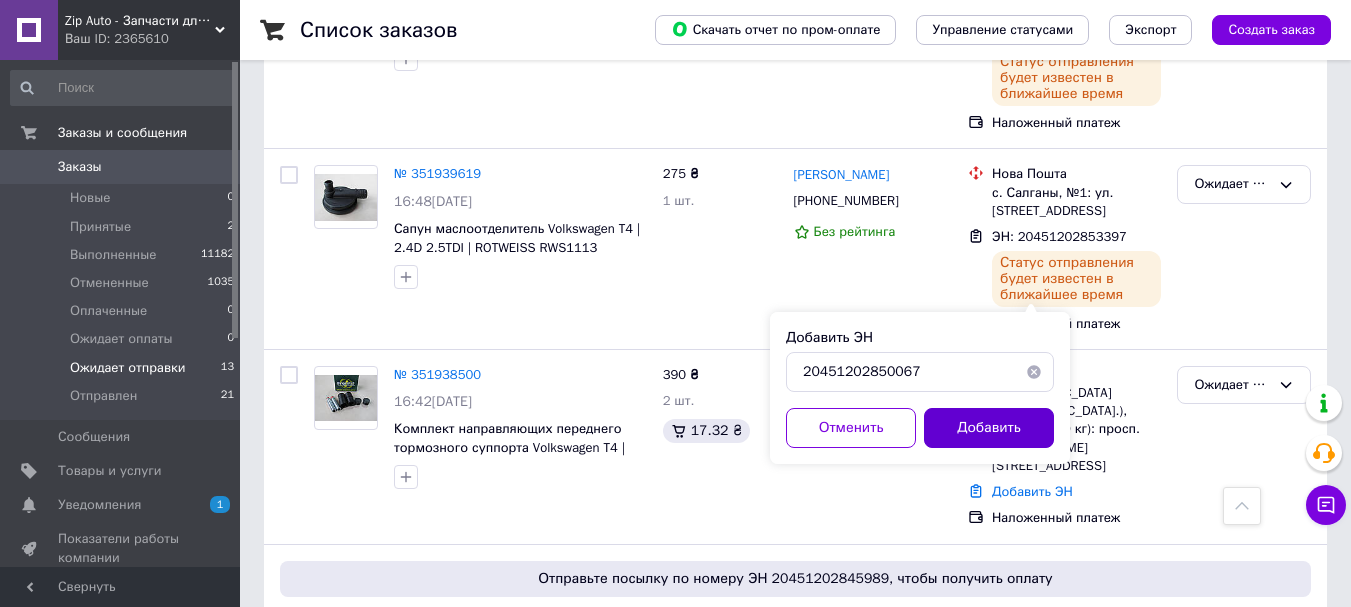 click on "Добавить" at bounding box center (989, 428) 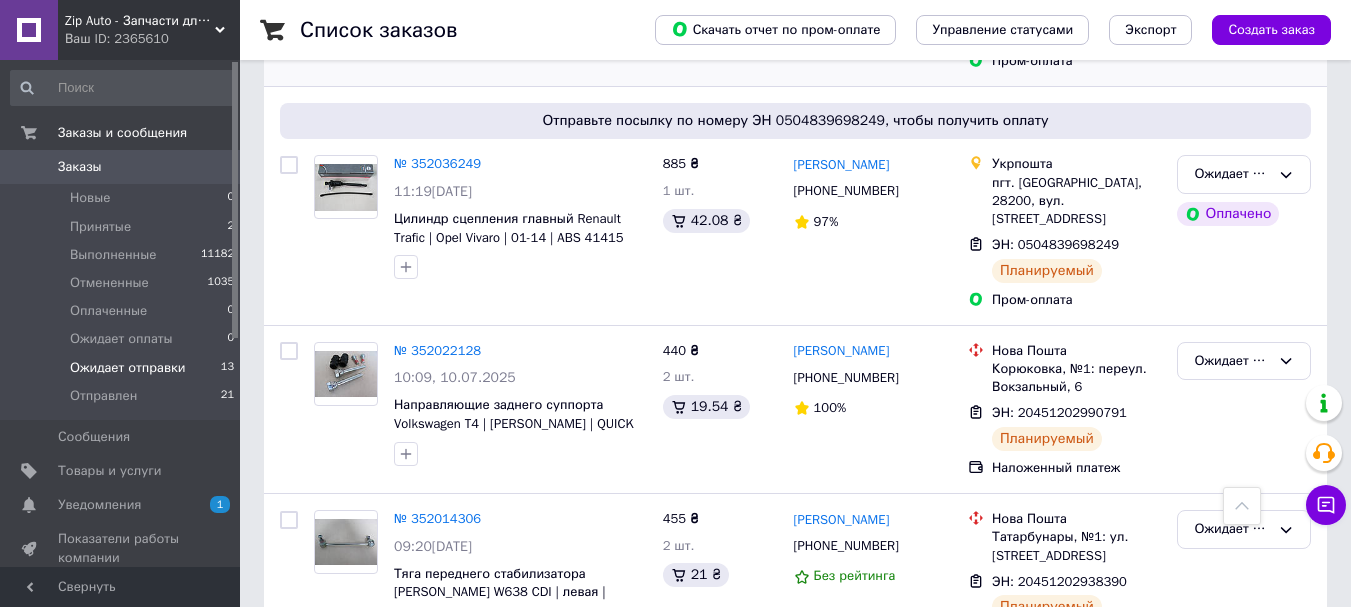 scroll, scrollTop: 700, scrollLeft: 0, axis: vertical 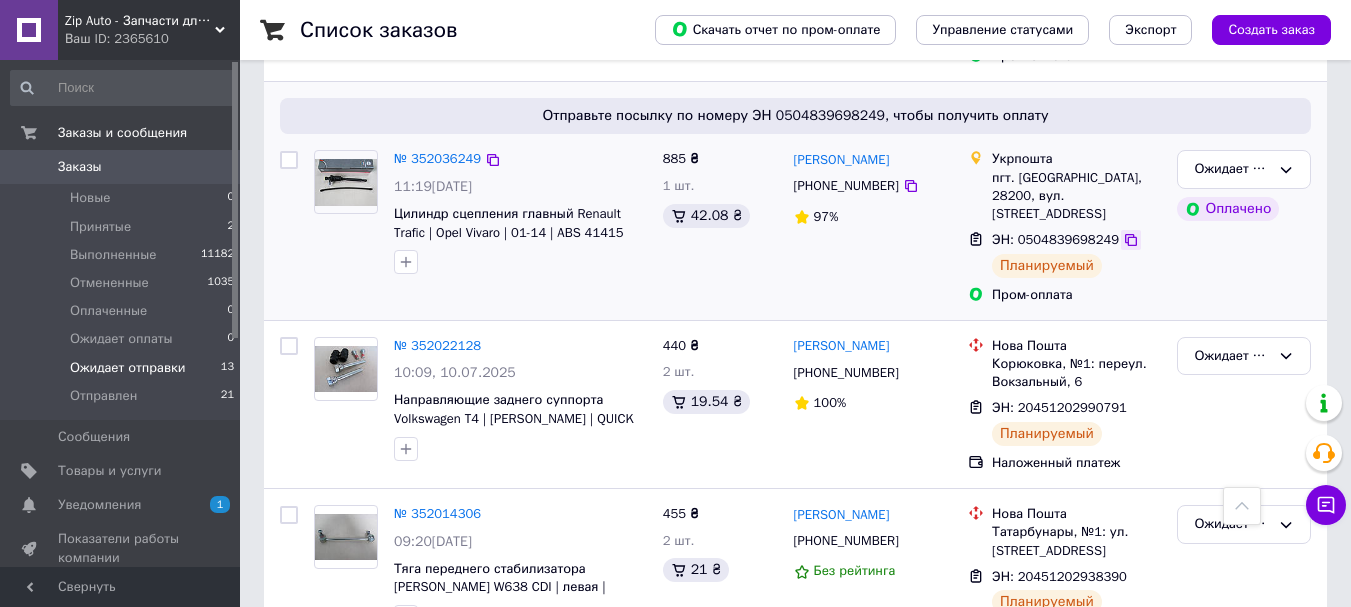 click 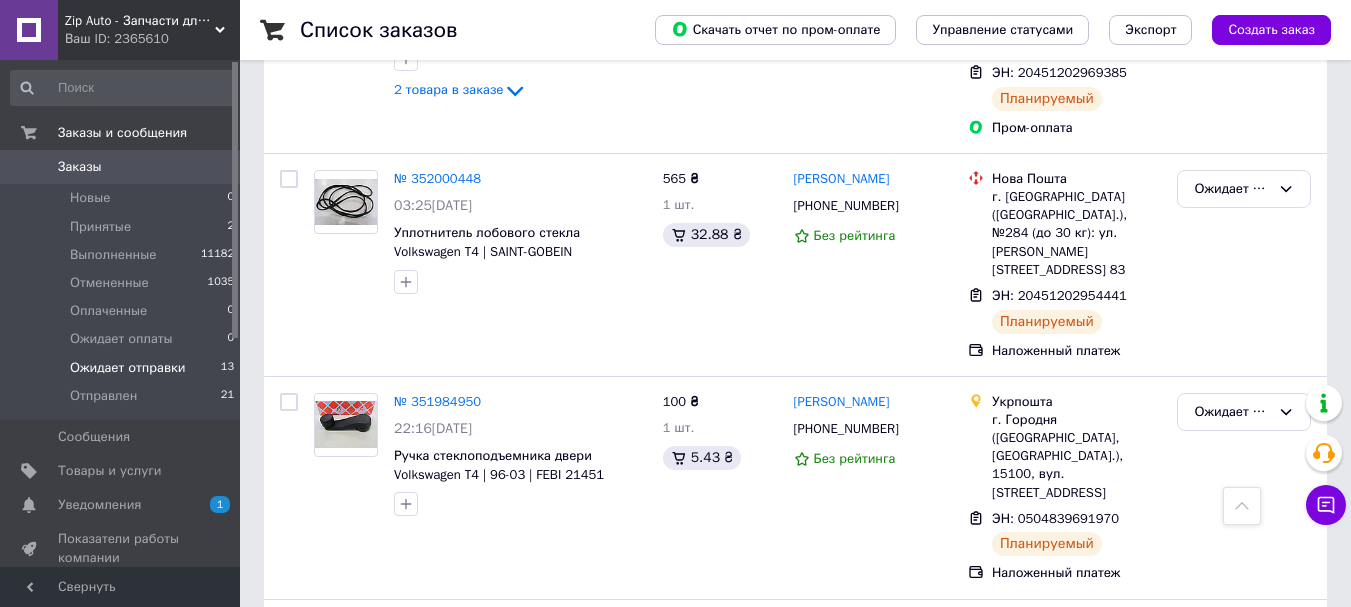 scroll, scrollTop: 1500, scrollLeft: 0, axis: vertical 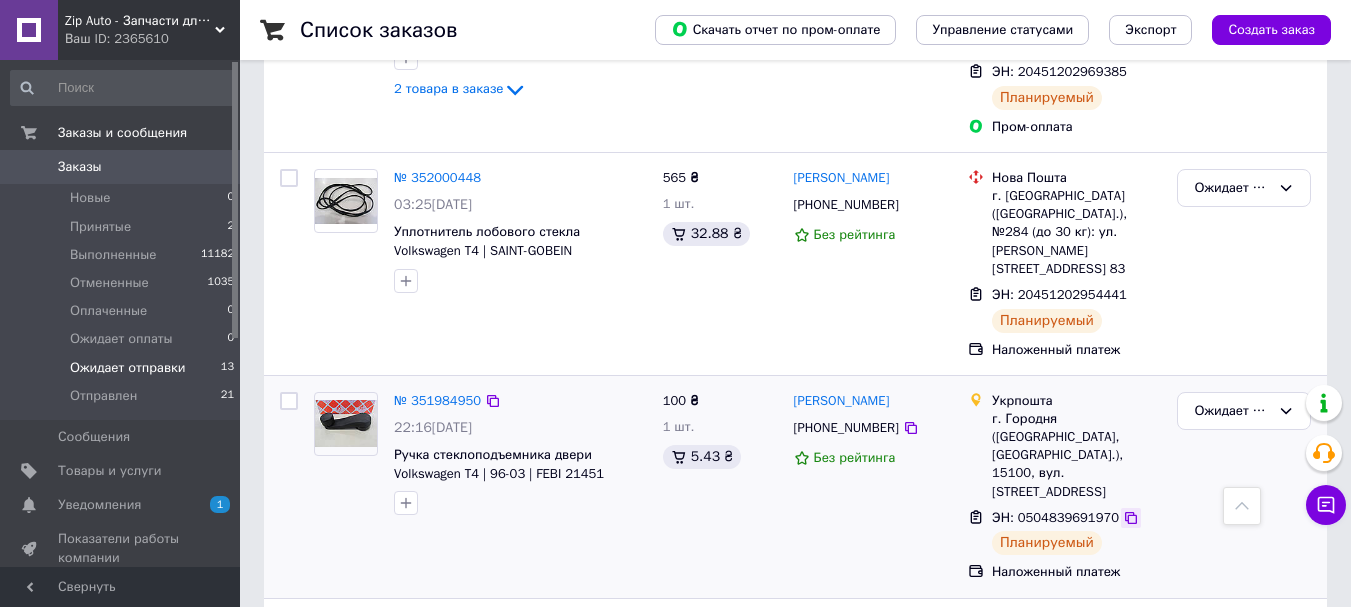 click 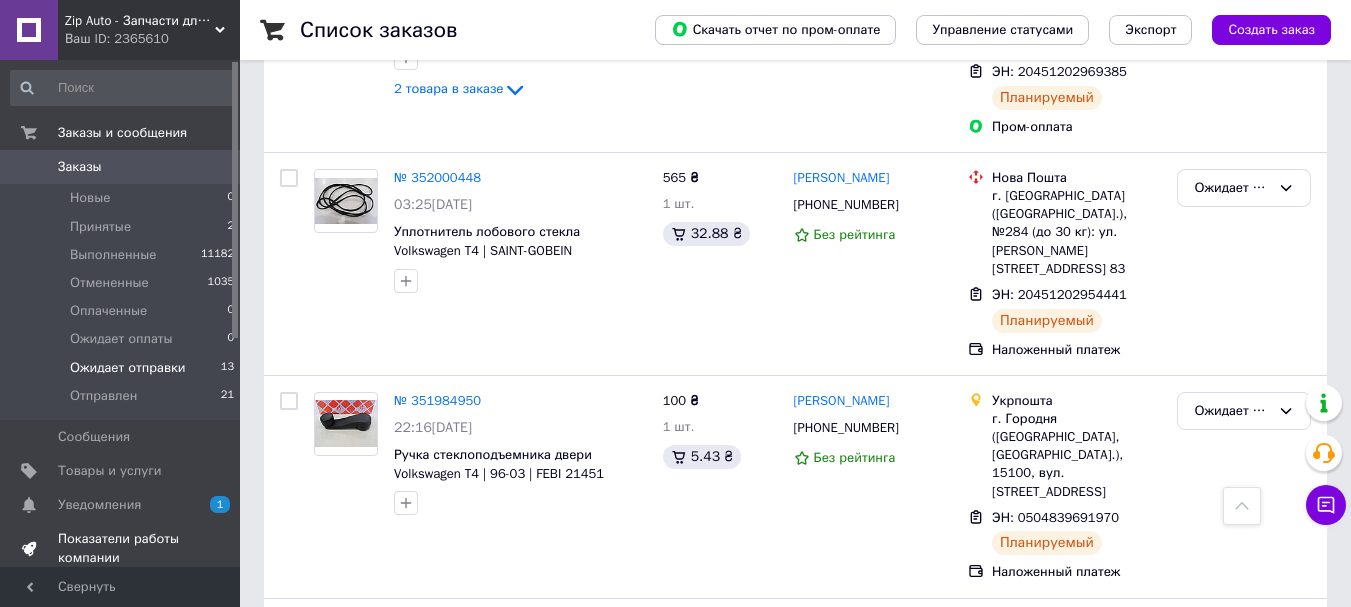 click on "Показатели работы компании" at bounding box center (121, 548) 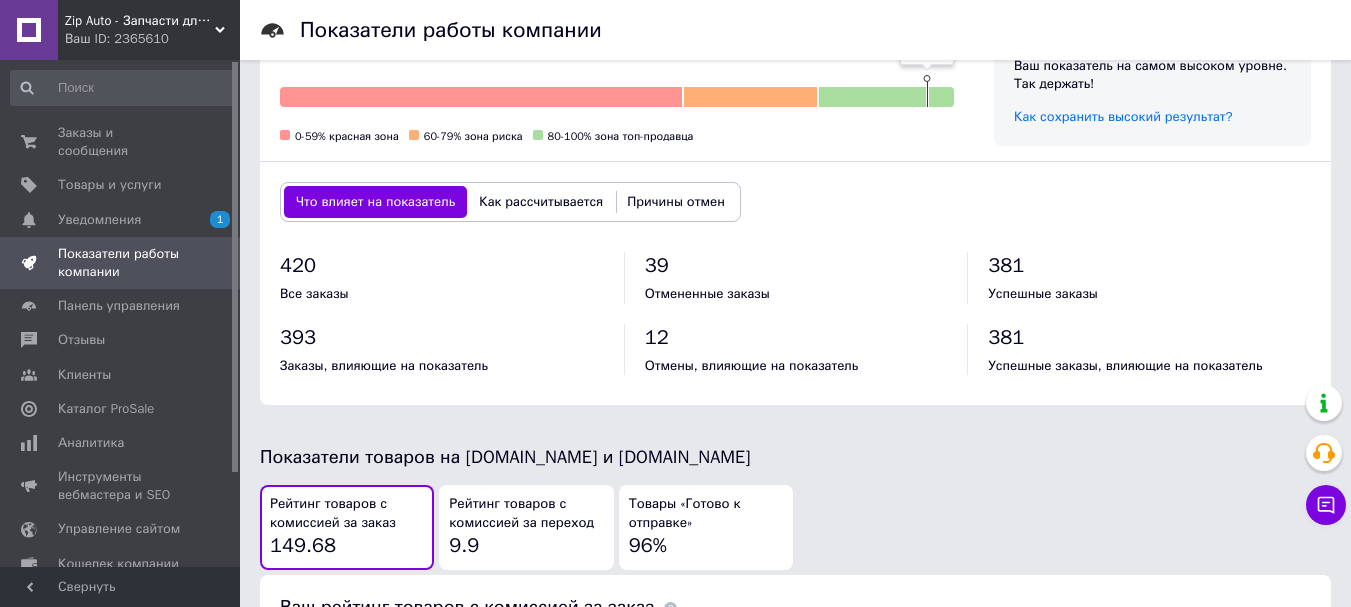 scroll, scrollTop: 1000, scrollLeft: 0, axis: vertical 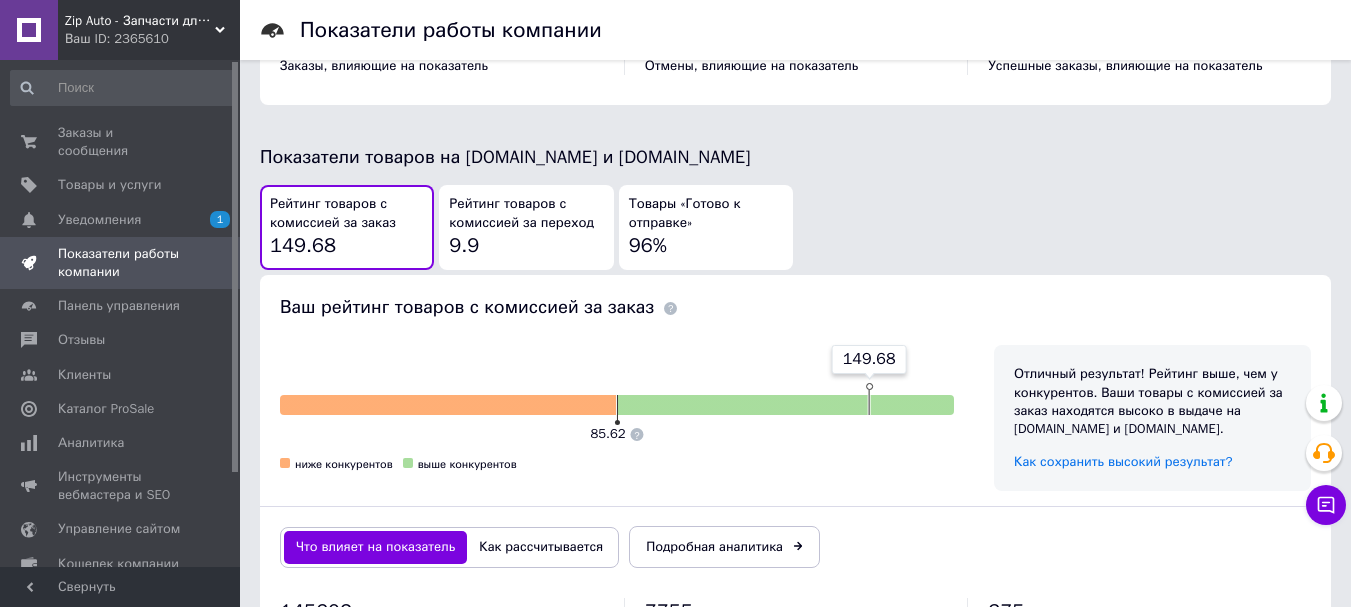 click on "Рейтинг товаров с комиссией за переход 9.9" at bounding box center [526, 227] 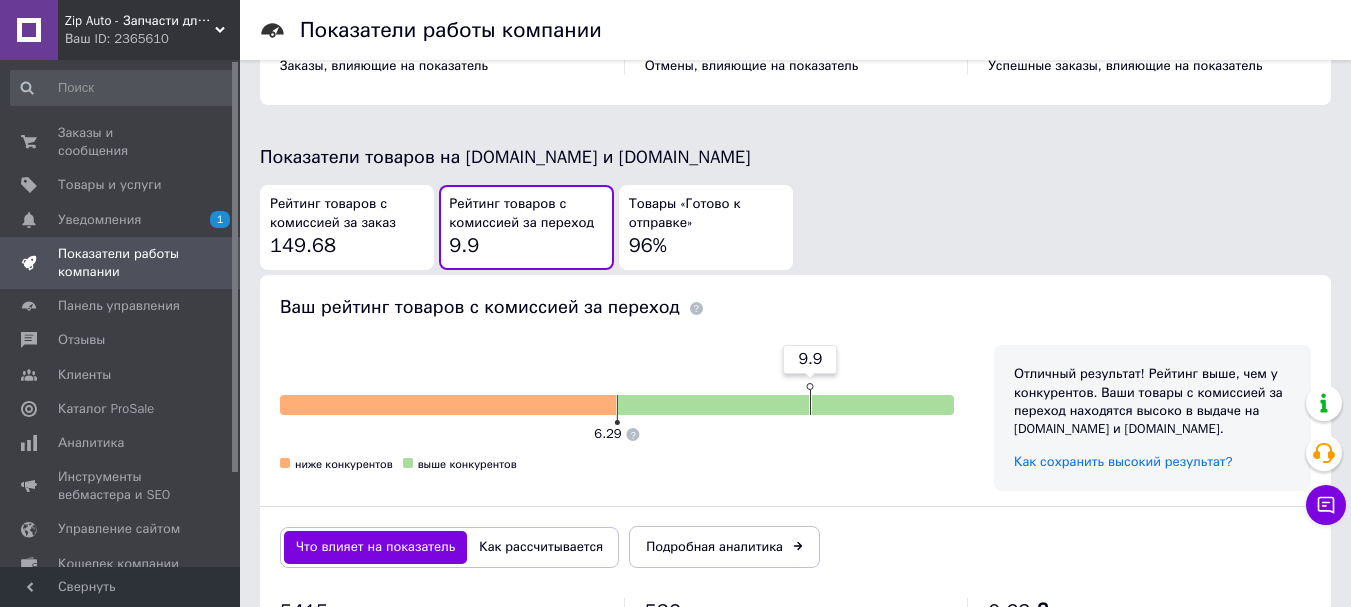 click on "Рейтинг товаров с комиссией за заказ 149.68" at bounding box center [347, 227] 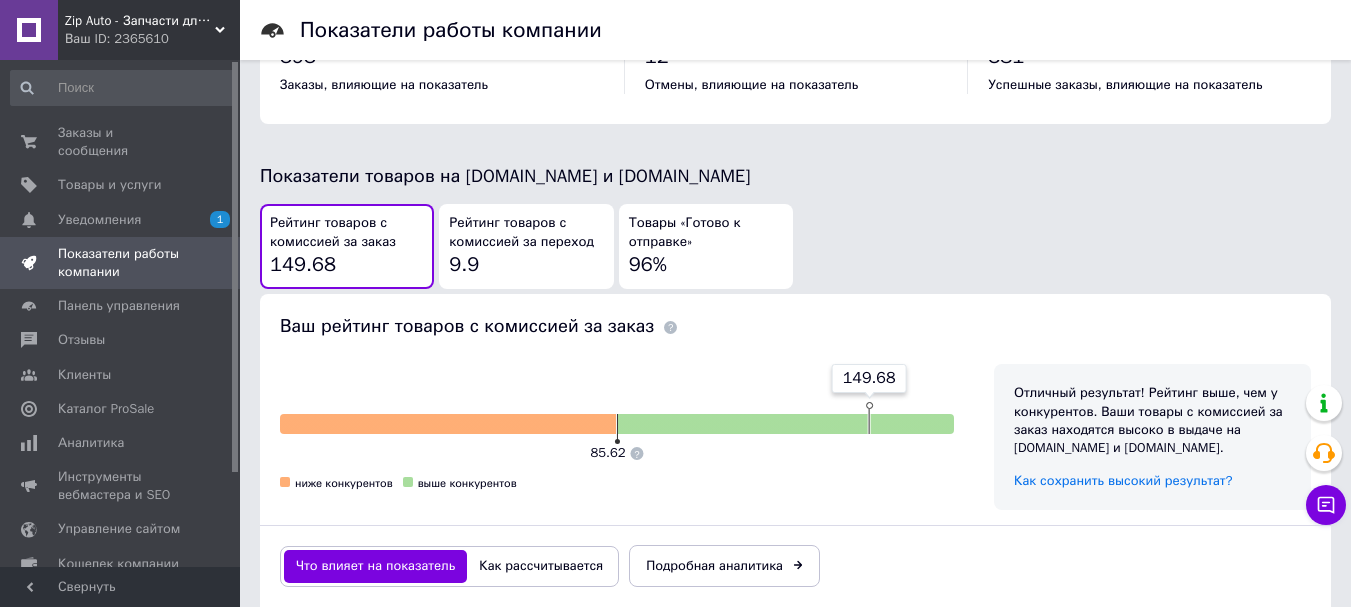 scroll, scrollTop: 583, scrollLeft: 0, axis: vertical 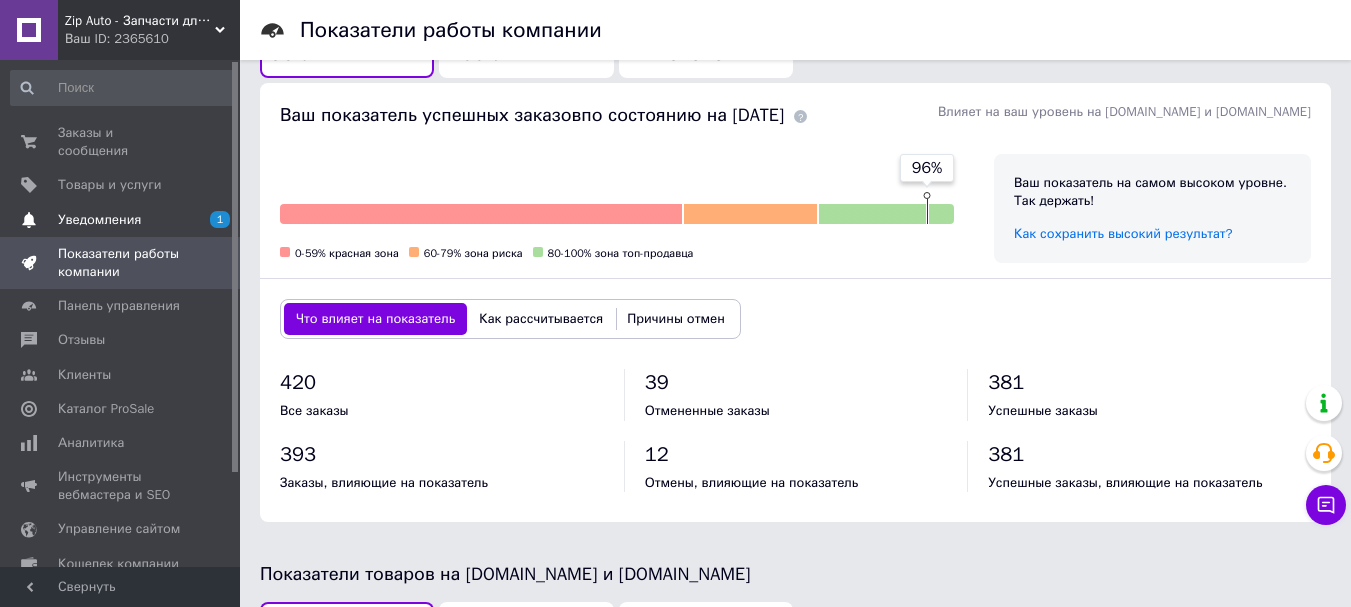 click on "Уведомления 1" at bounding box center [123, 220] 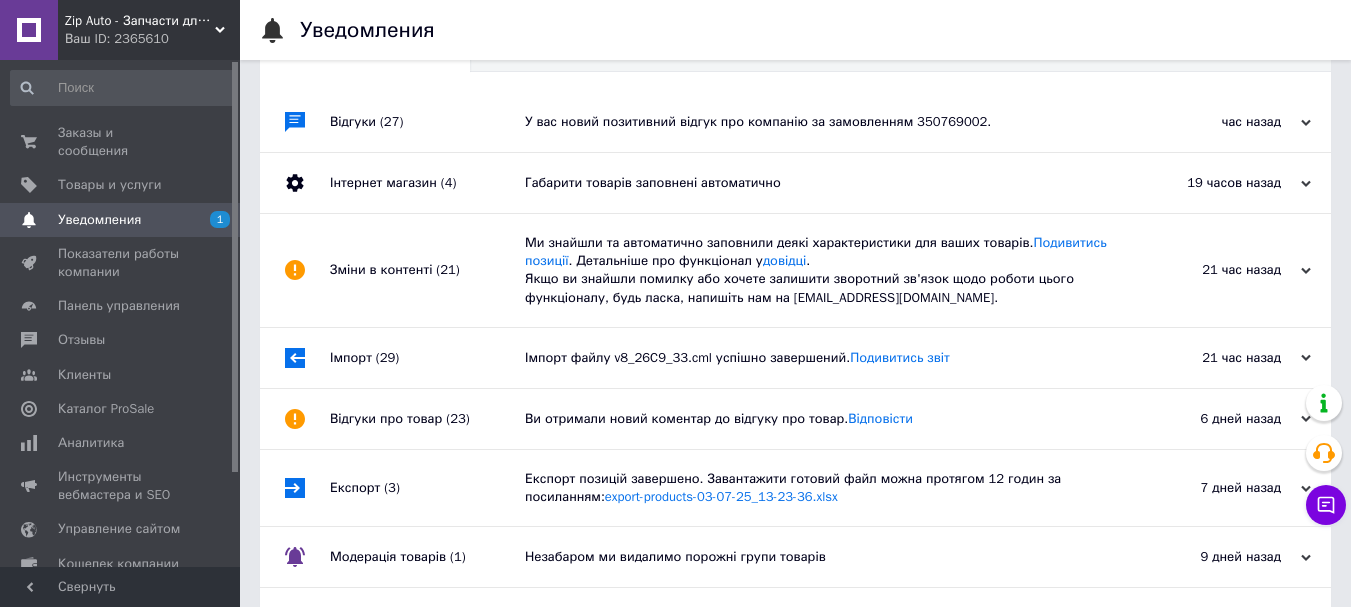 scroll, scrollTop: 0, scrollLeft: 0, axis: both 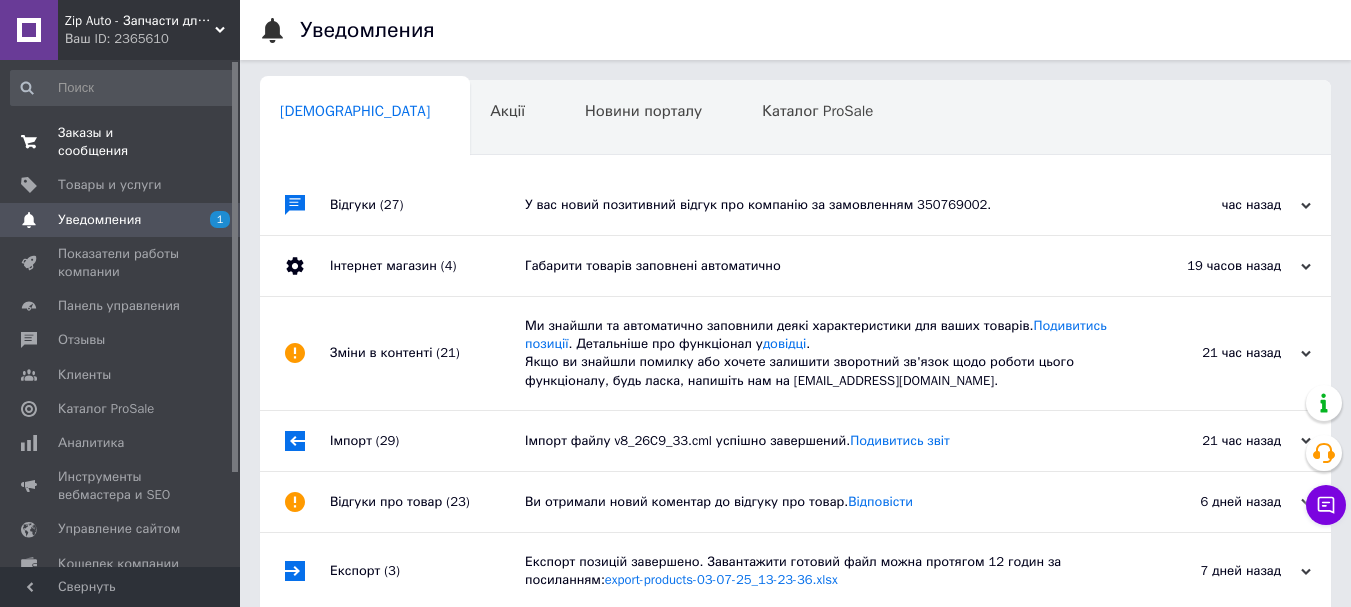 click on "Заказы и сообщения" at bounding box center (121, 142) 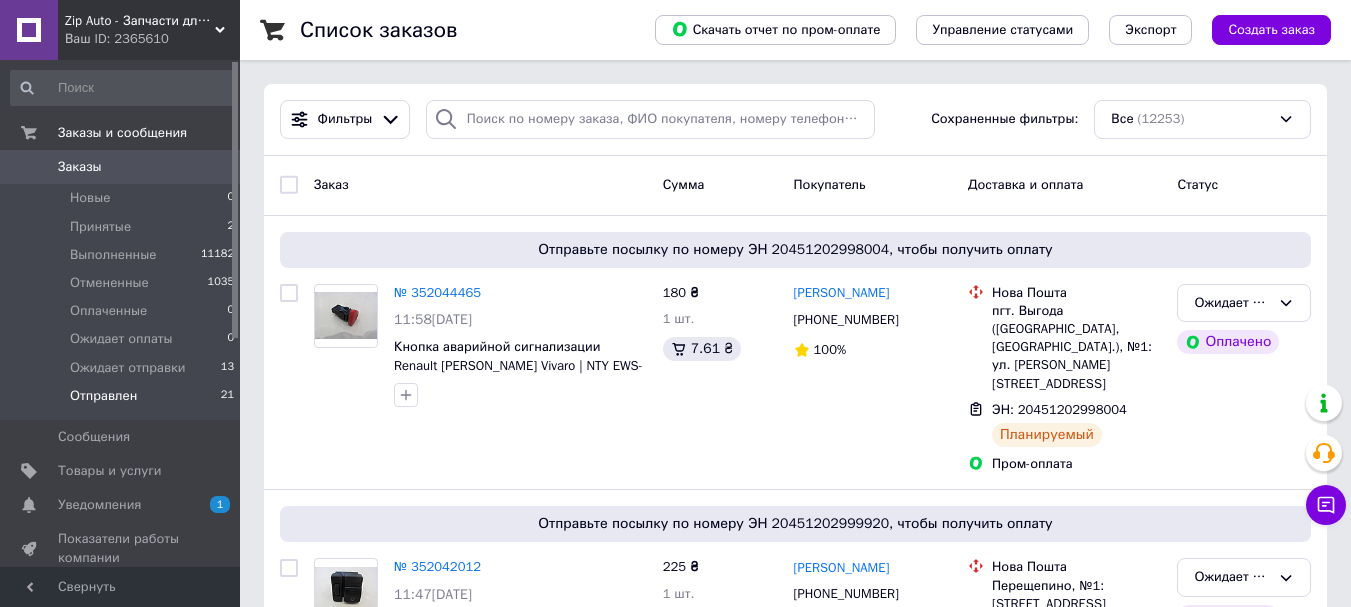 click on "Отправлен 21" at bounding box center [123, 401] 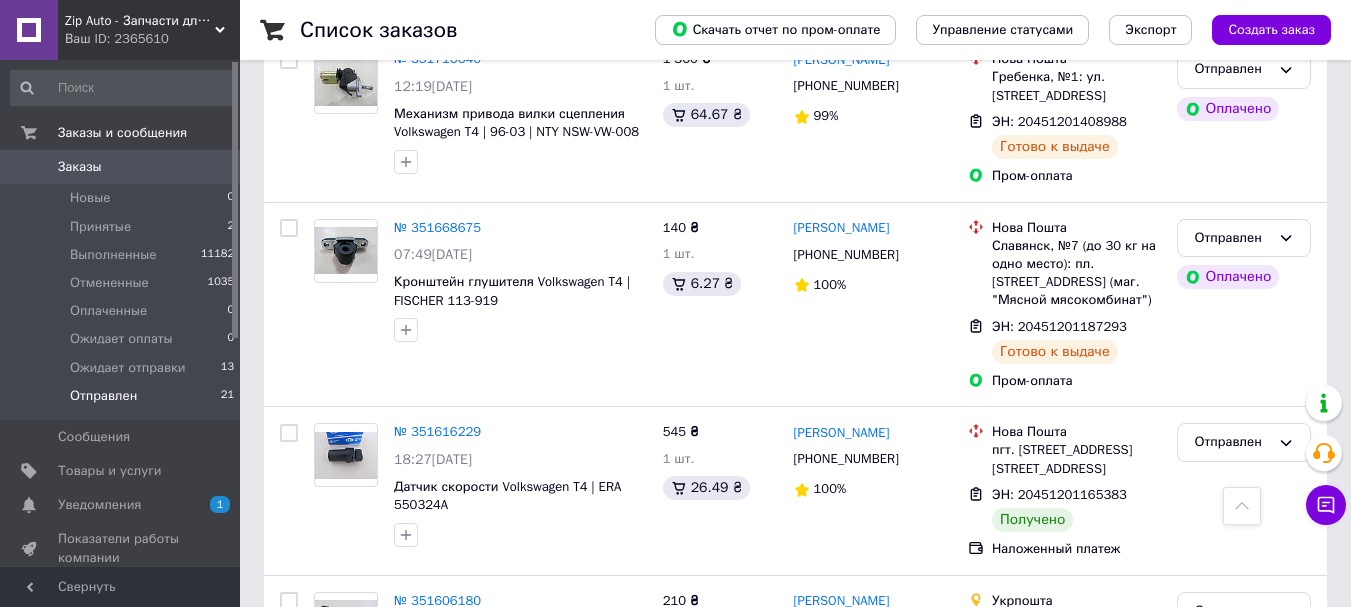 scroll, scrollTop: 2200, scrollLeft: 0, axis: vertical 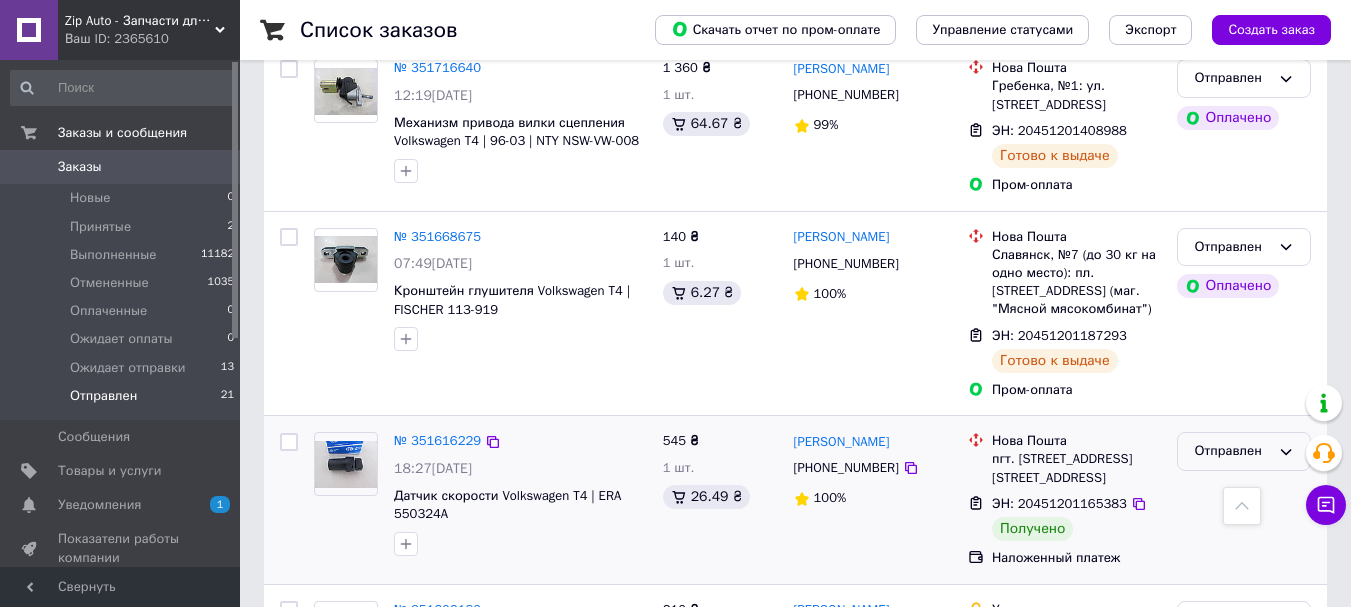click on "Отправлен" at bounding box center (1232, 451) 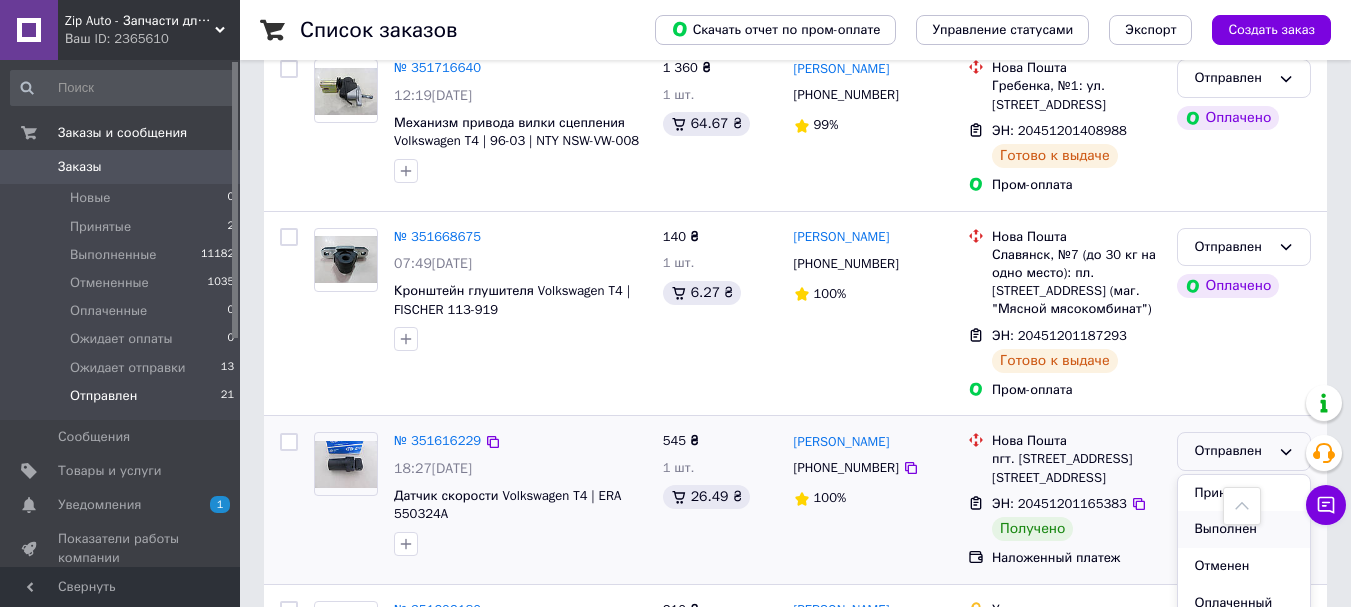 click on "Выполнен" at bounding box center (1244, 529) 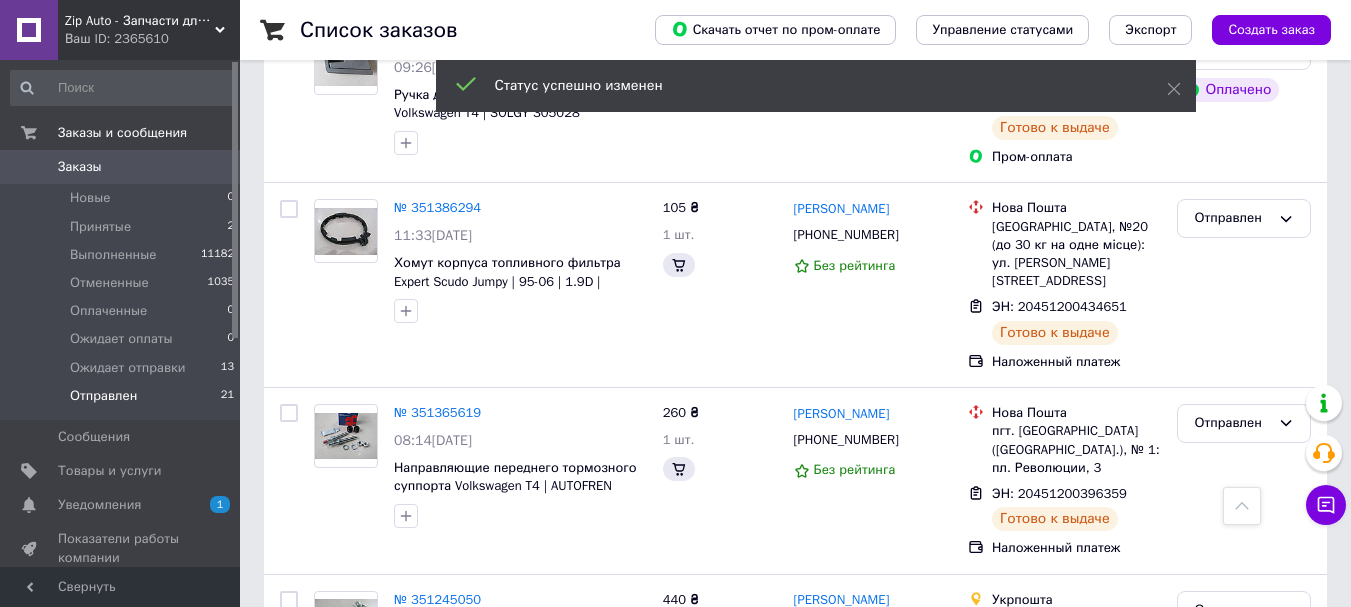 scroll, scrollTop: 3422, scrollLeft: 0, axis: vertical 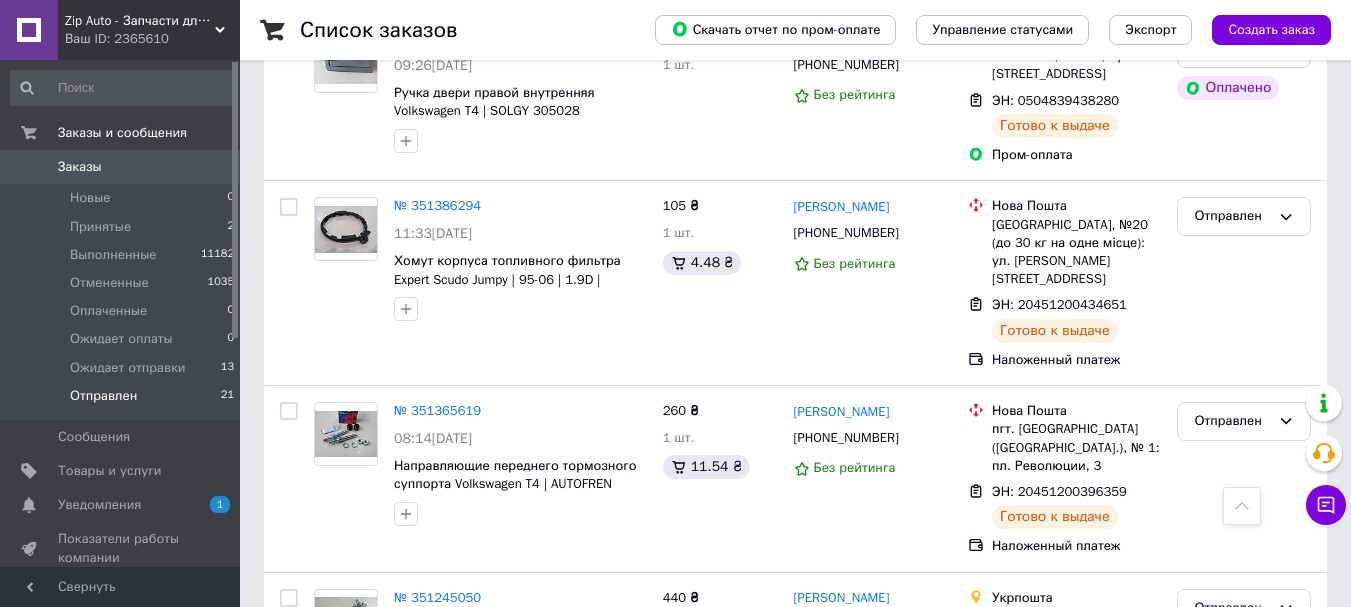 click on "2" at bounding box center [327, 812] 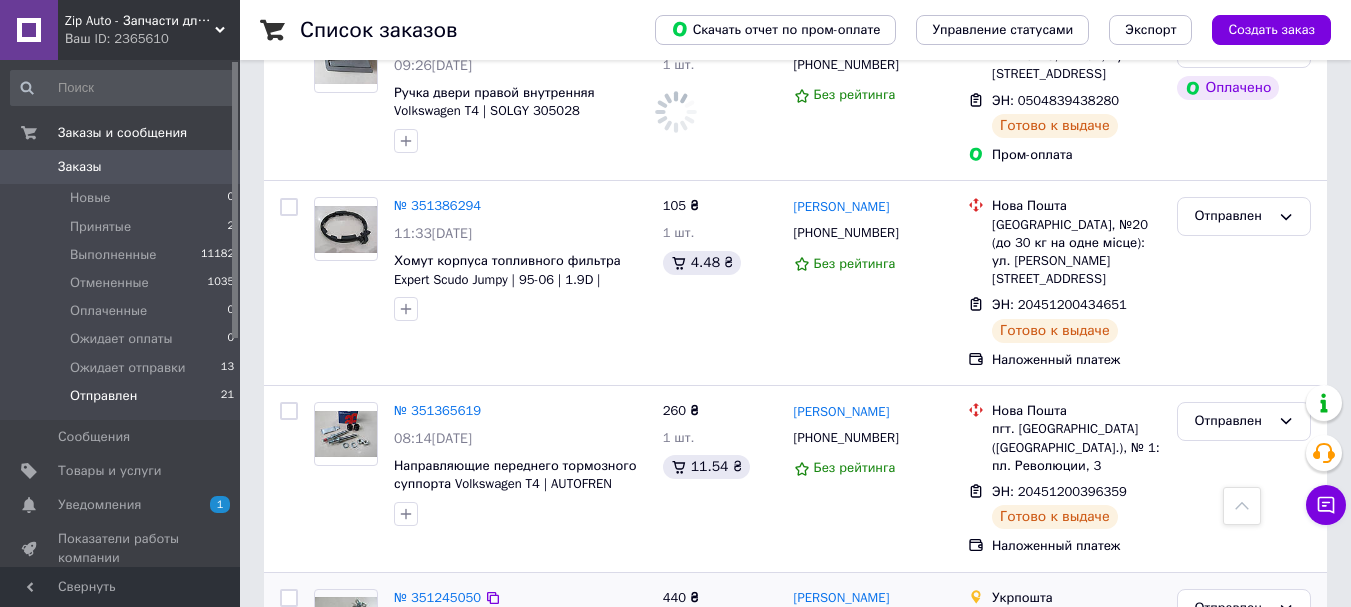 scroll, scrollTop: 0, scrollLeft: 0, axis: both 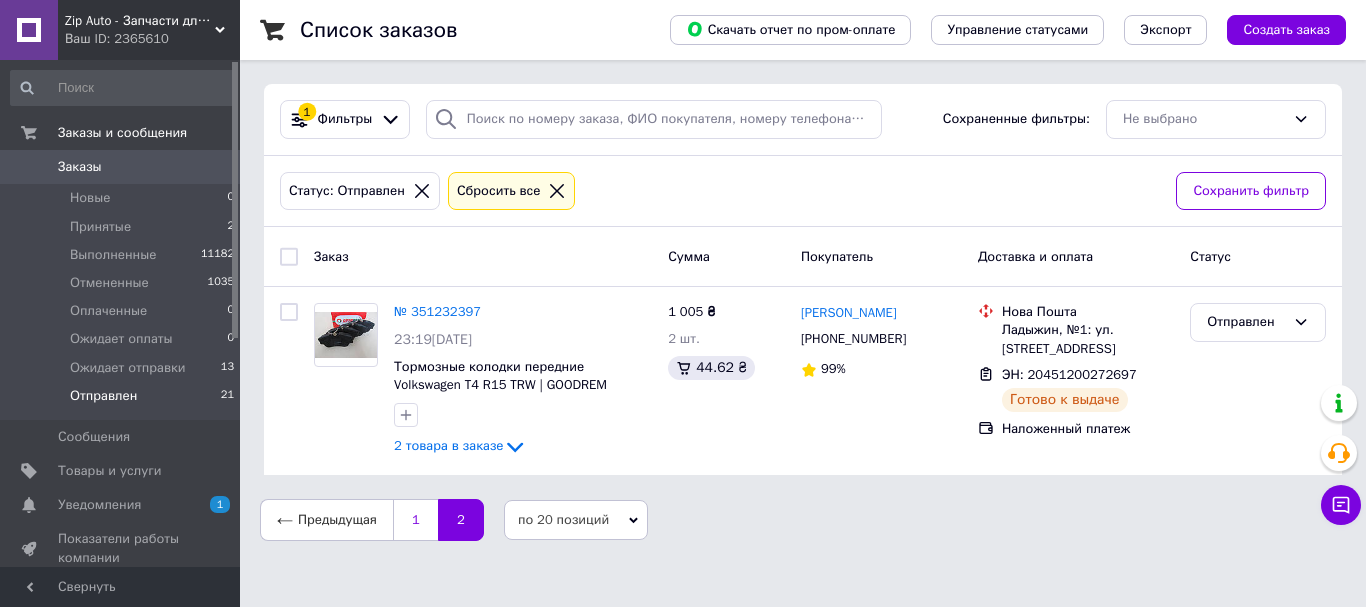 click on "1" at bounding box center (415, 520) 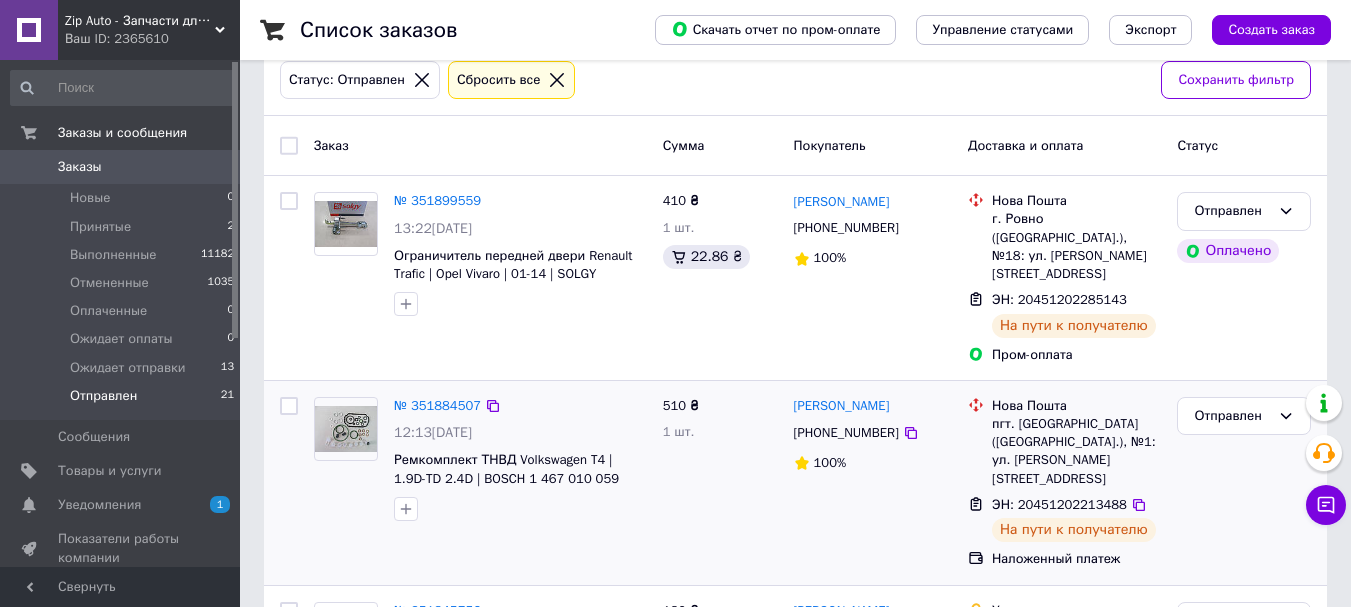 scroll, scrollTop: 0, scrollLeft: 0, axis: both 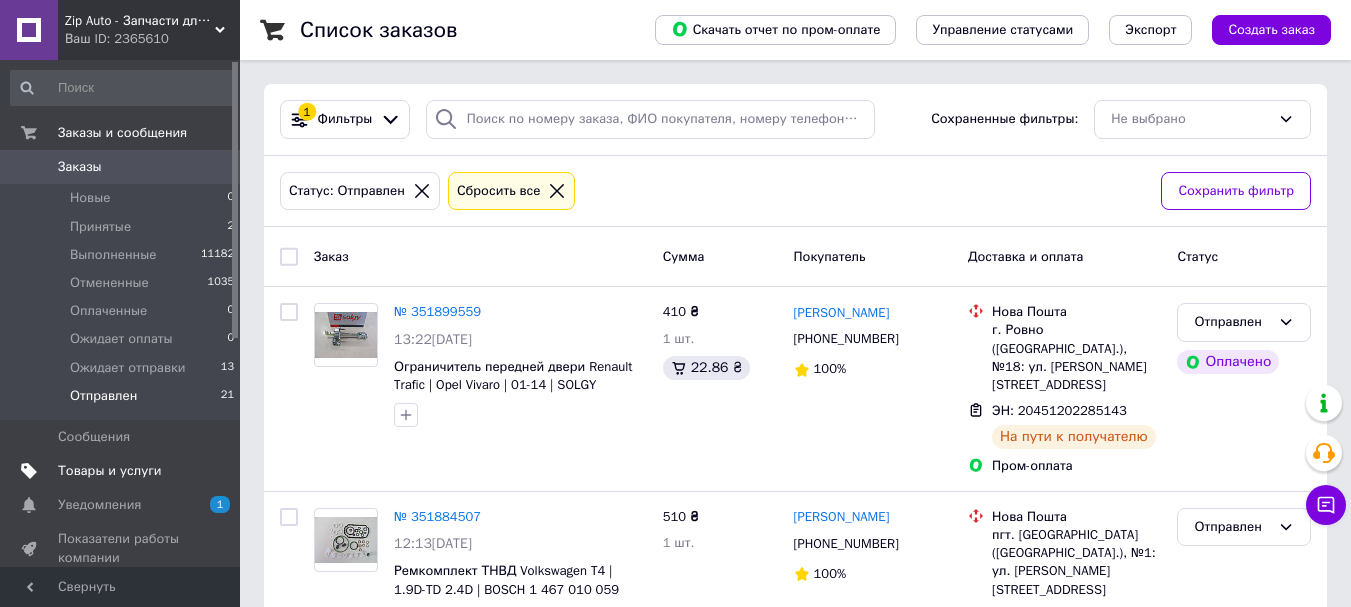 click on "Товары и услуги" at bounding box center [110, 471] 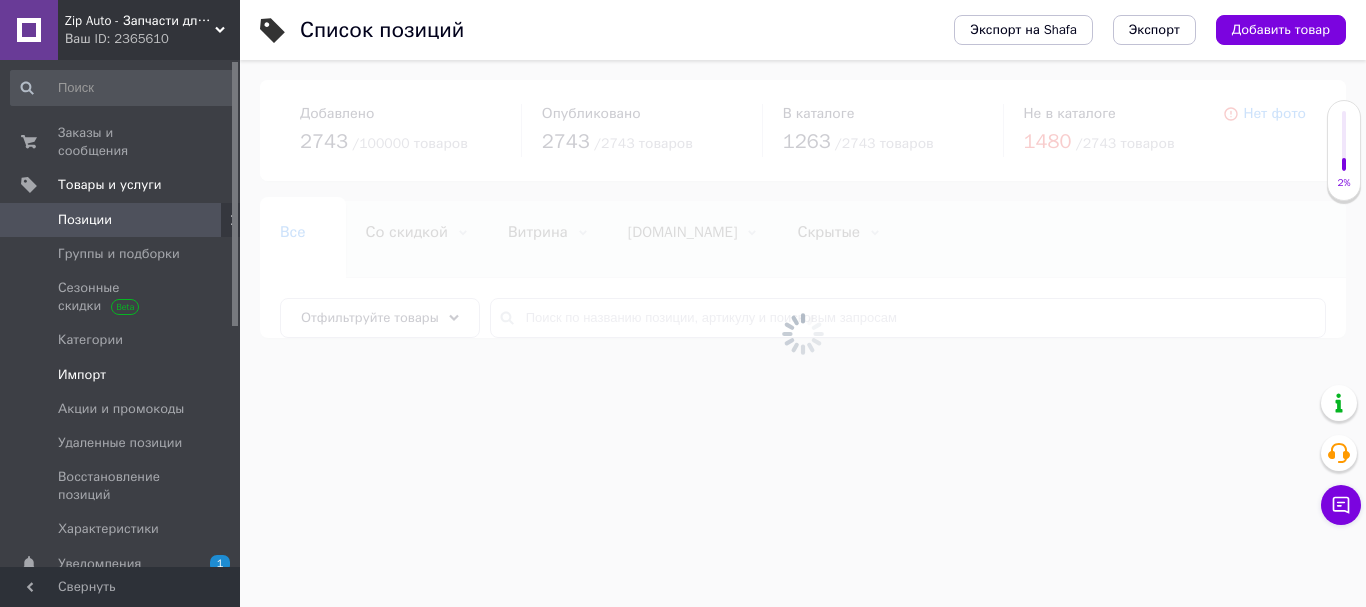 click on "Импорт" at bounding box center [82, 375] 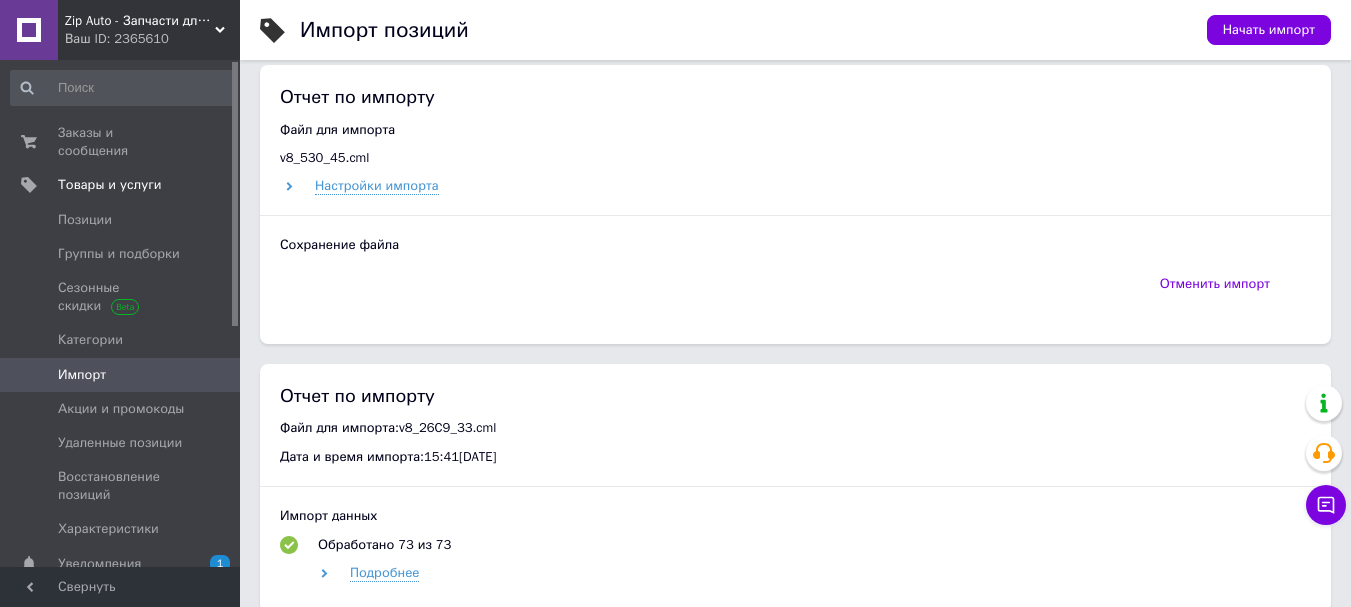 scroll, scrollTop: 800, scrollLeft: 0, axis: vertical 